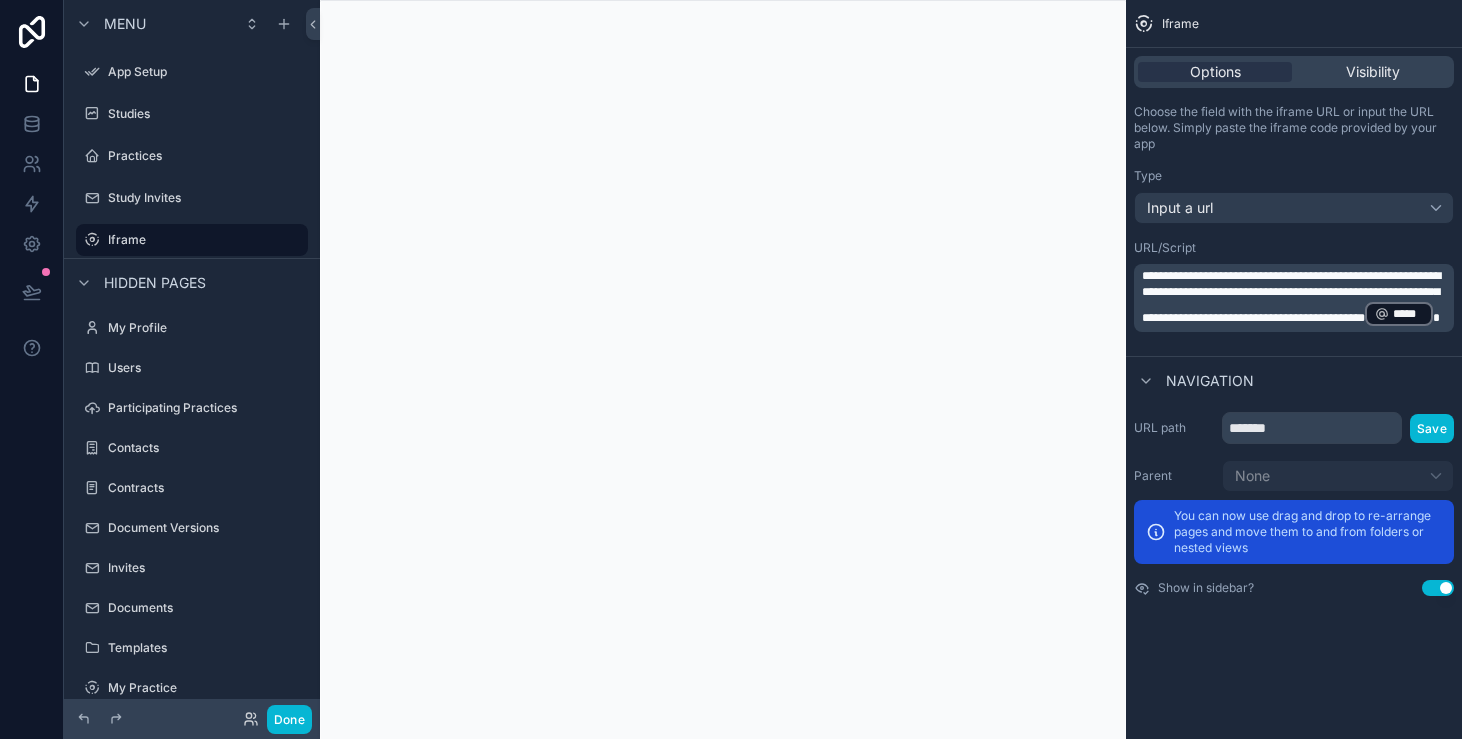 scroll, scrollTop: 0, scrollLeft: 0, axis: both 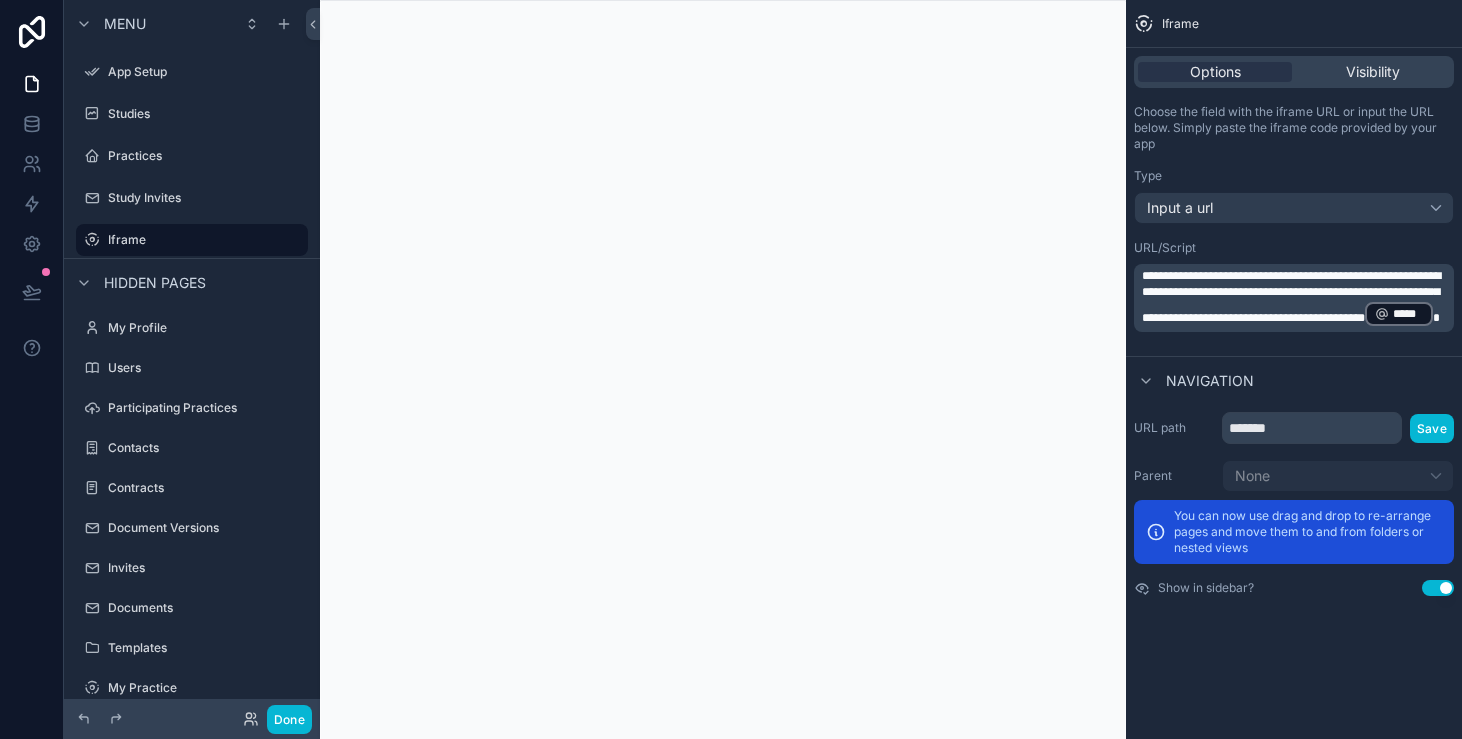 click at bounding box center (723, 369) 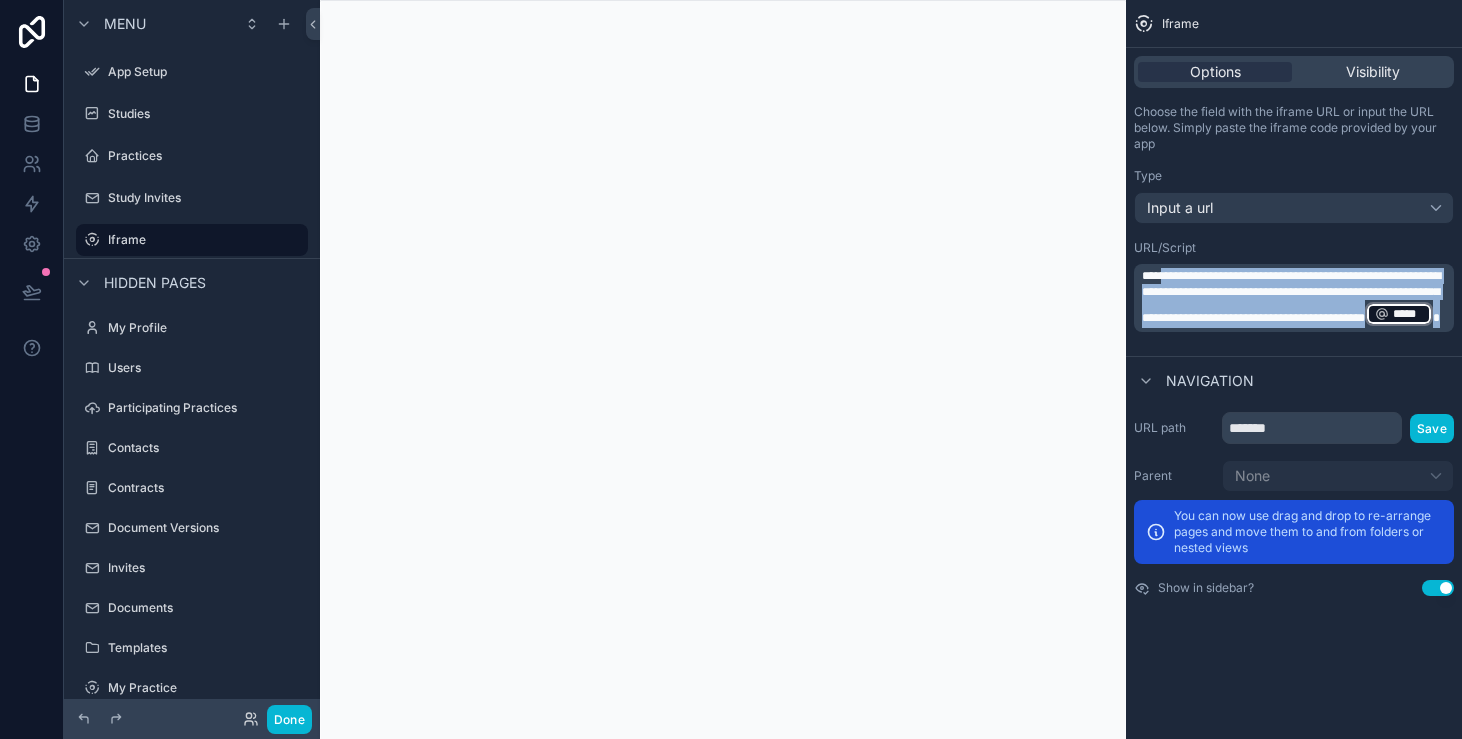 drag, startPoint x: 1434, startPoint y: 328, endPoint x: 1160, endPoint y: 278, distance: 278.5247 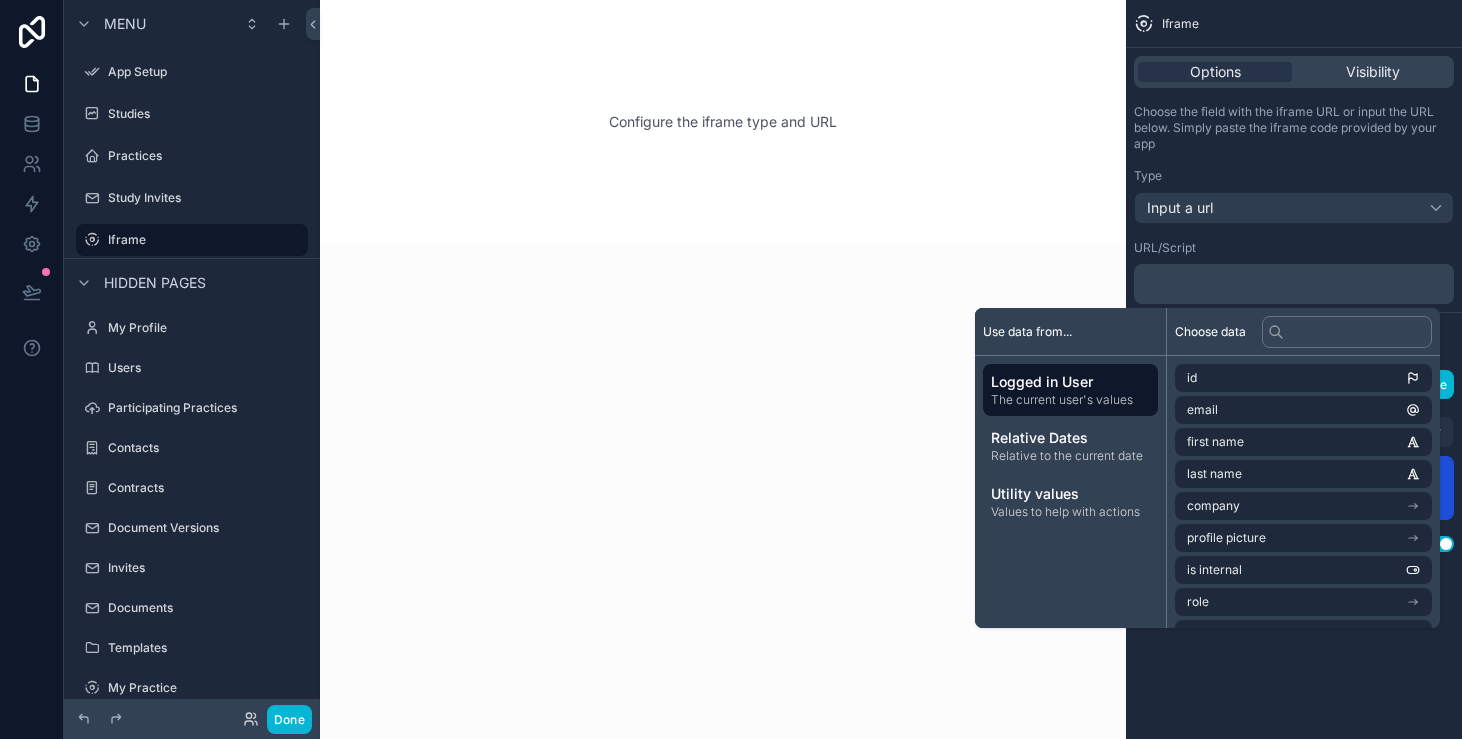 scroll, scrollTop: 0, scrollLeft: 0, axis: both 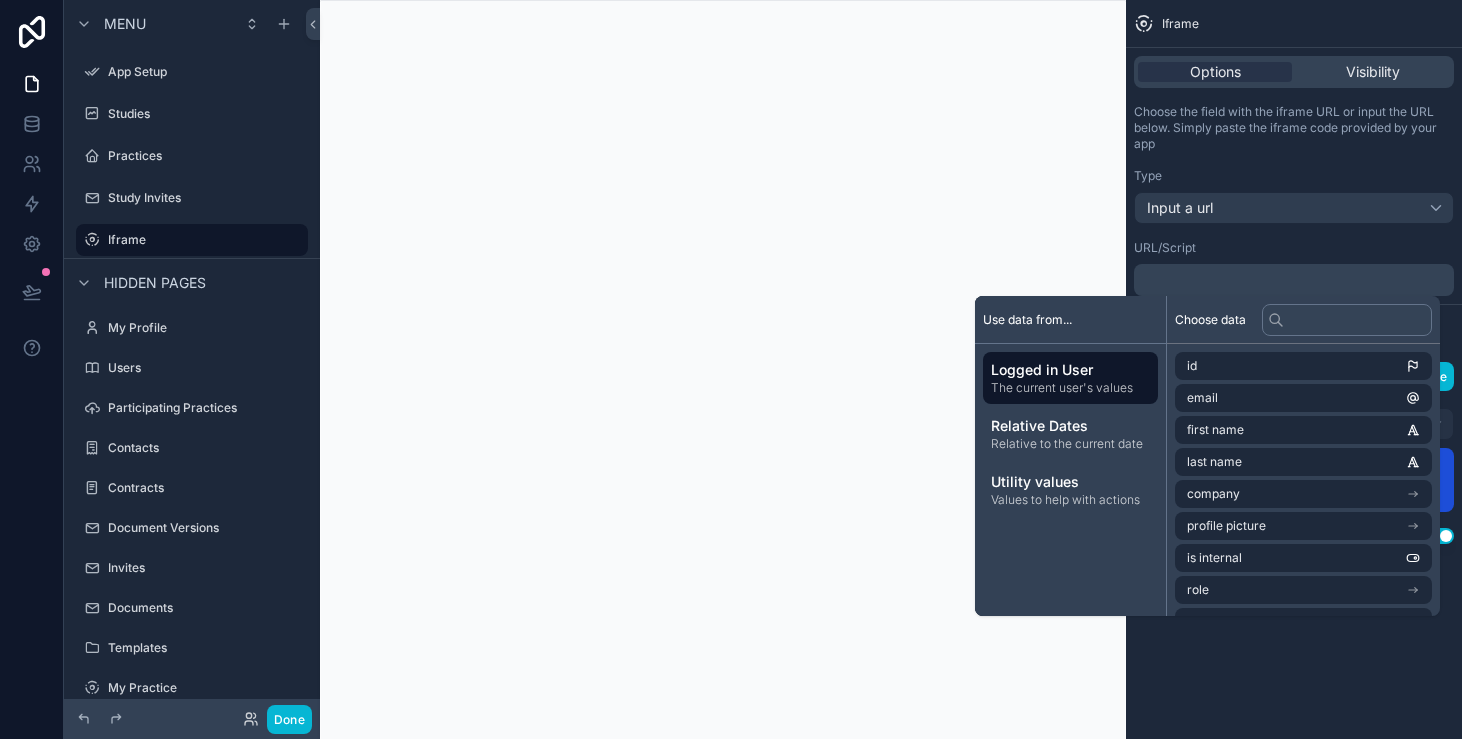 click on "URL/Script" at bounding box center (1294, 248) 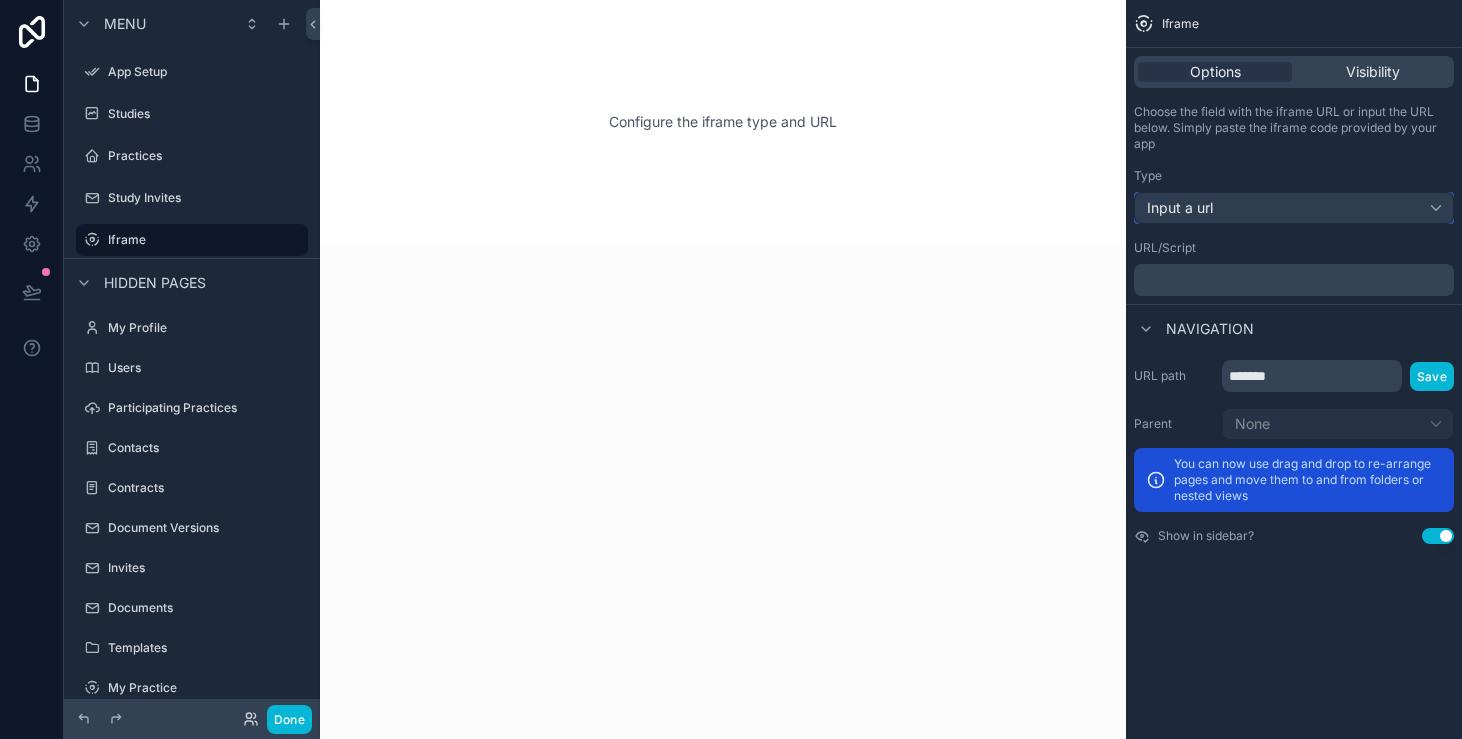 click on "Input a url" at bounding box center (1294, 208) 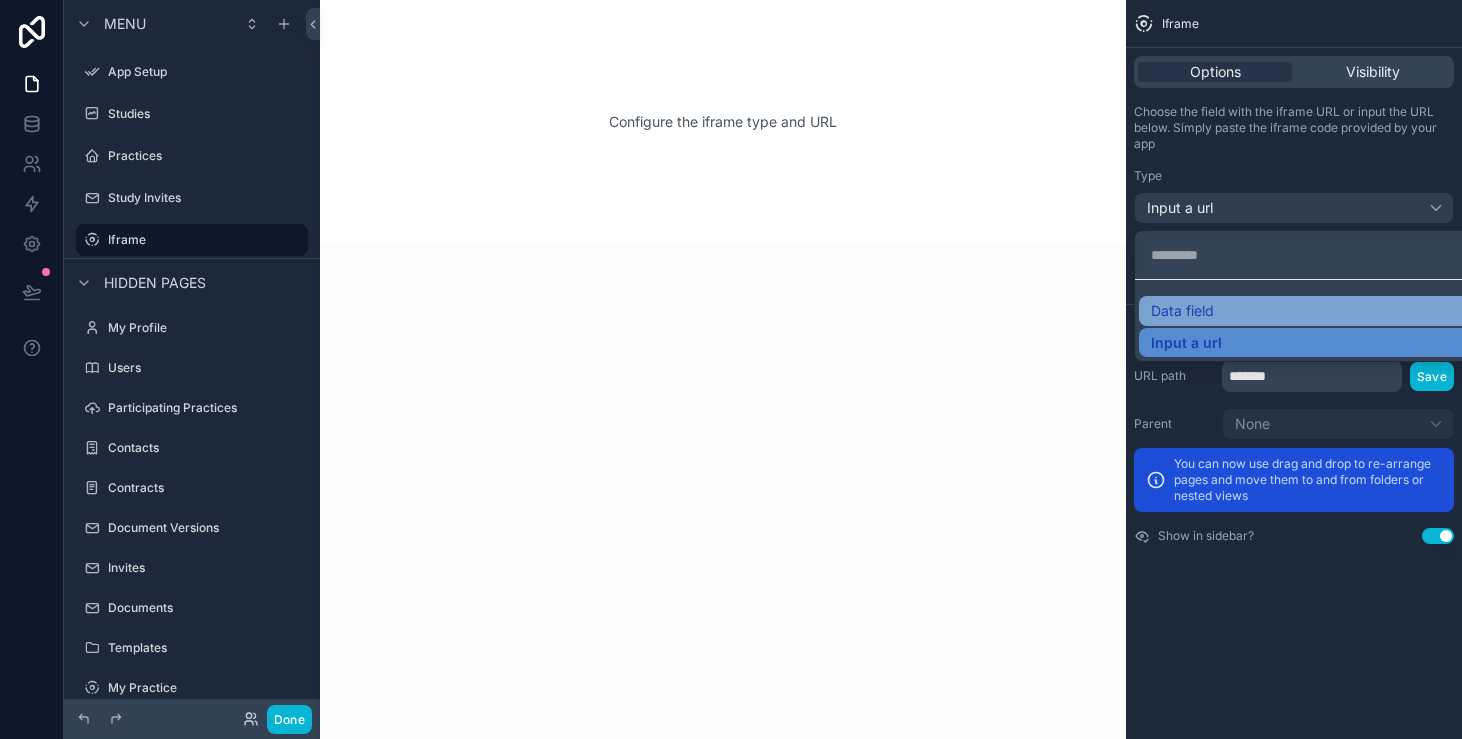 click on "Data field" at bounding box center [1318, 311] 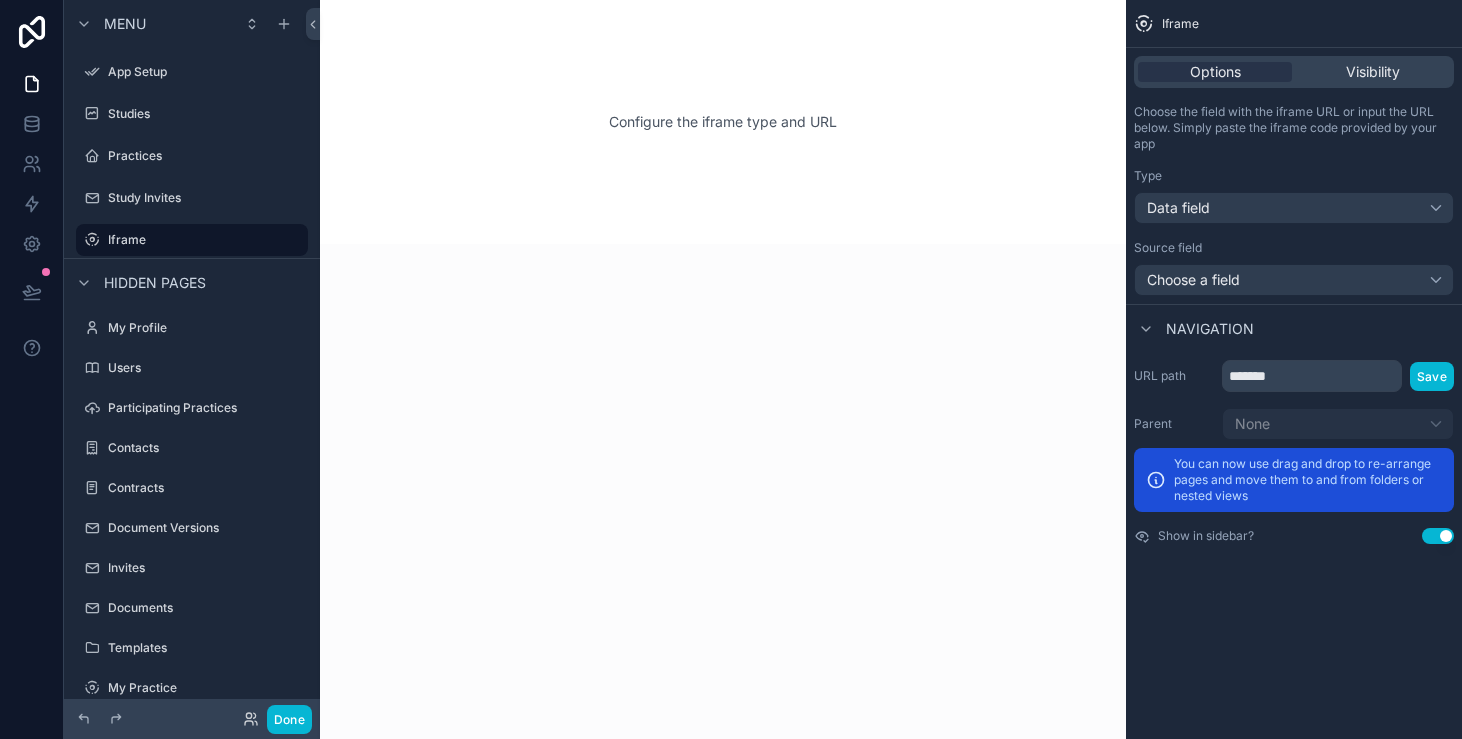 click on "Configure the iframe type and URL" at bounding box center [723, 122] 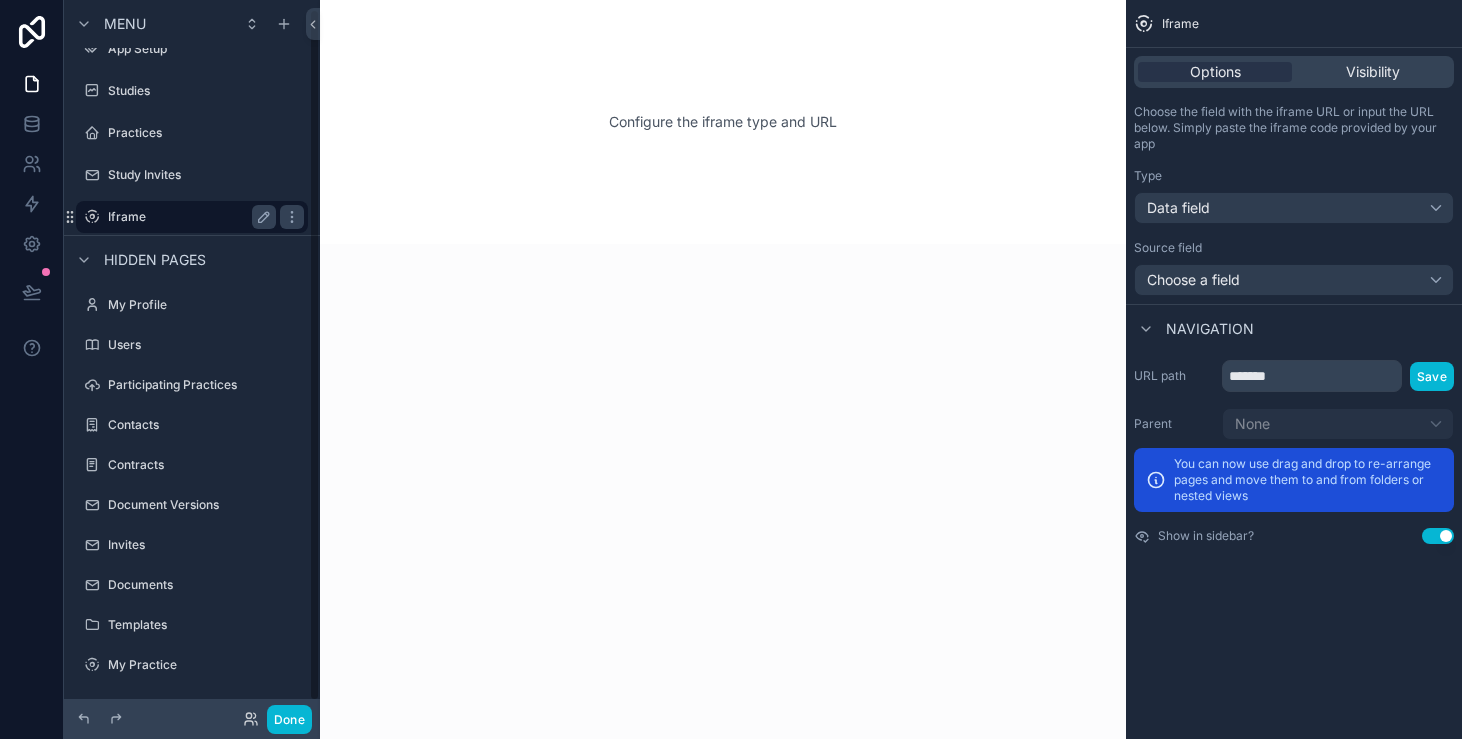 scroll, scrollTop: 0, scrollLeft: 0, axis: both 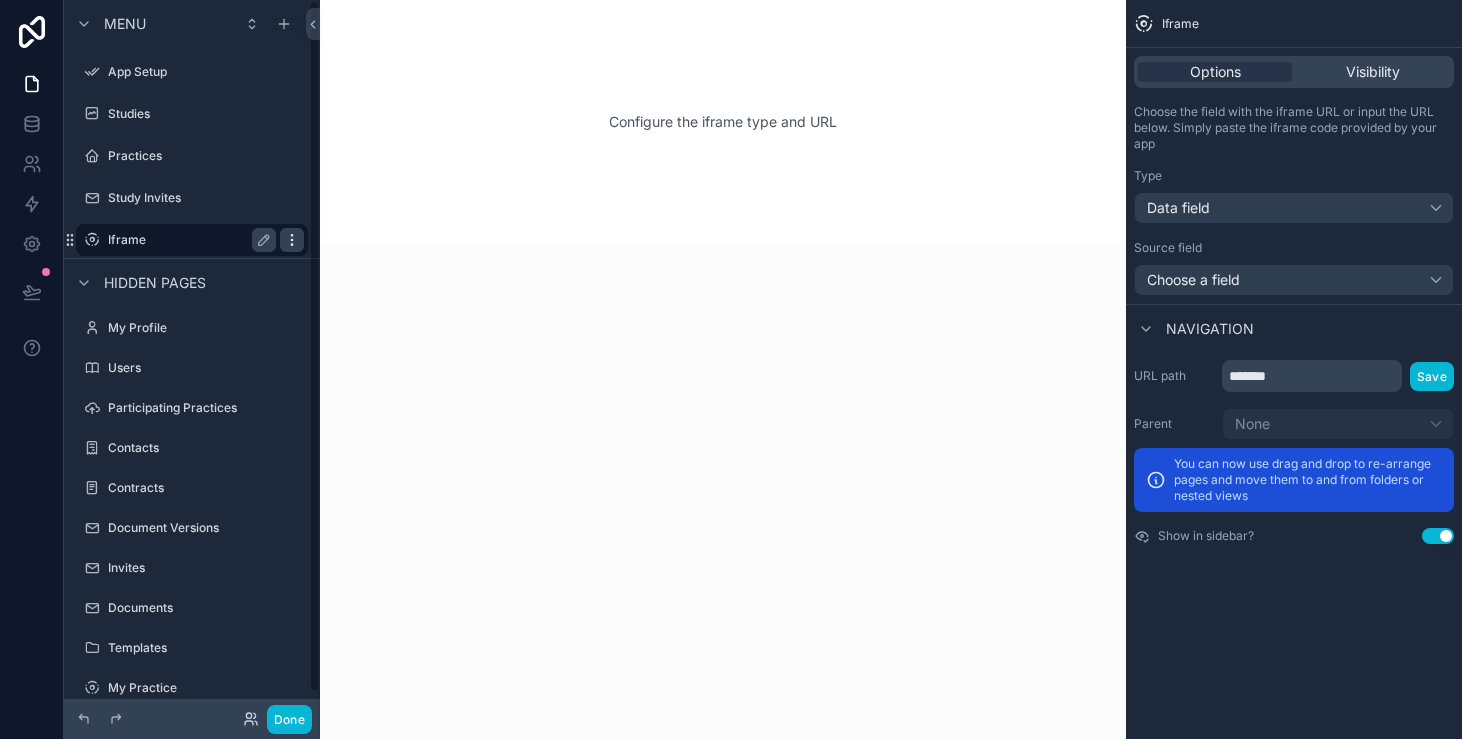 click 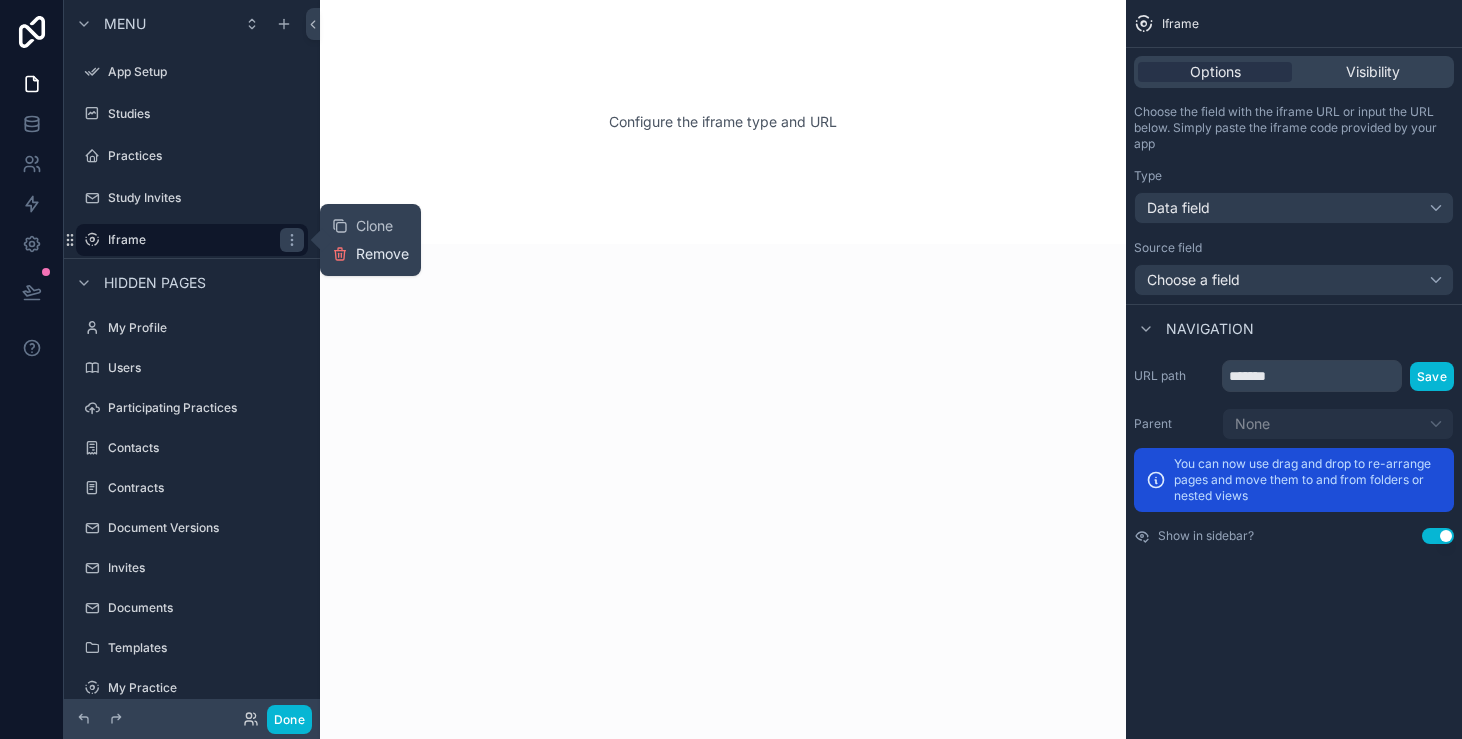 click on "Remove" at bounding box center (382, 254) 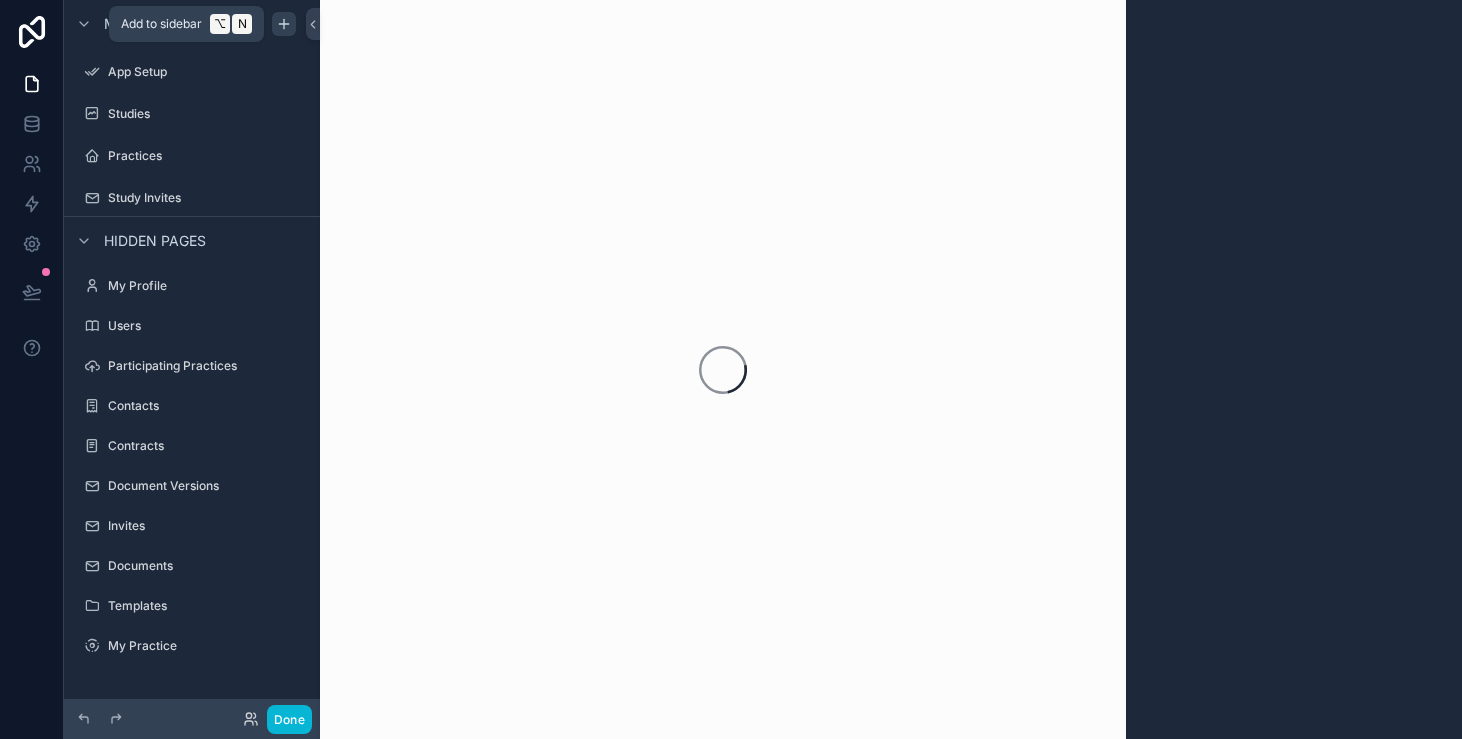 click 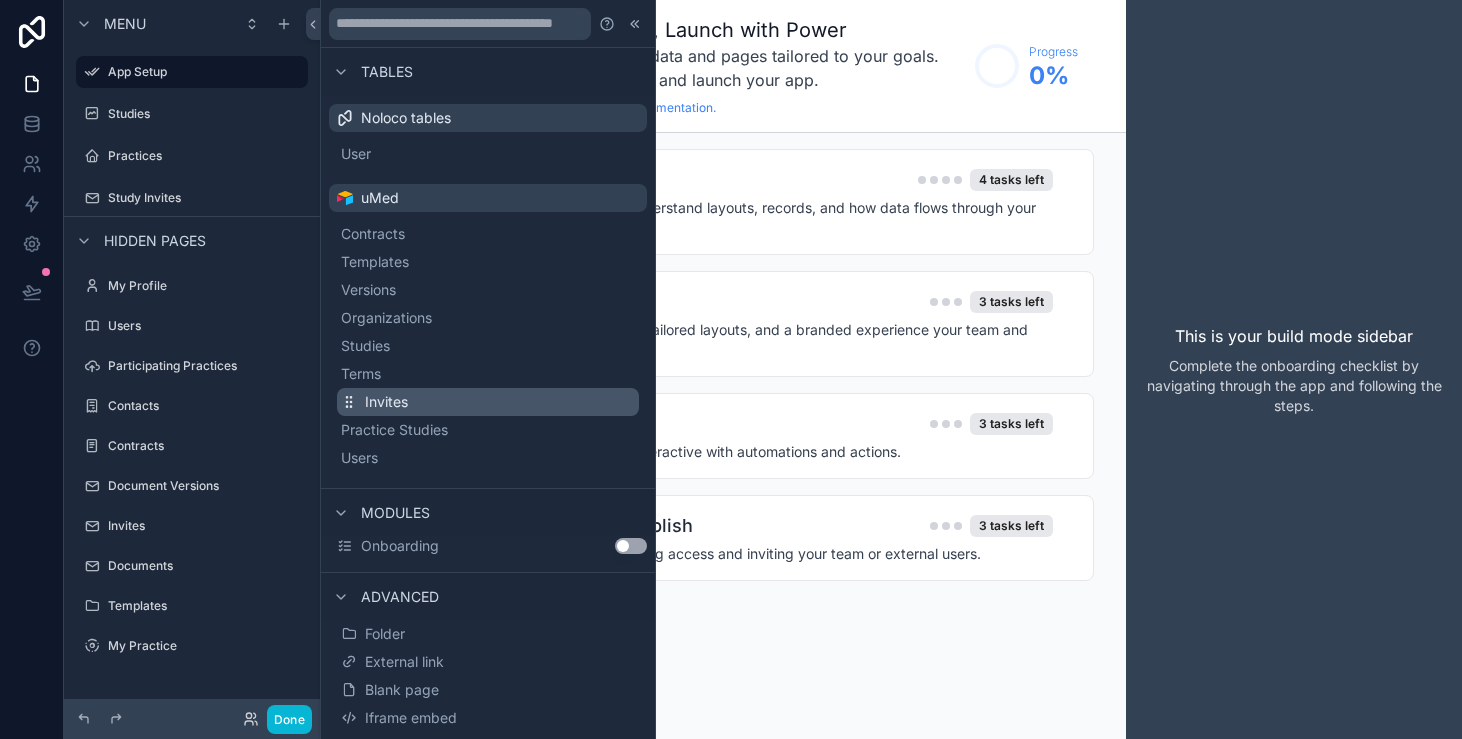 scroll, scrollTop: 21, scrollLeft: 0, axis: vertical 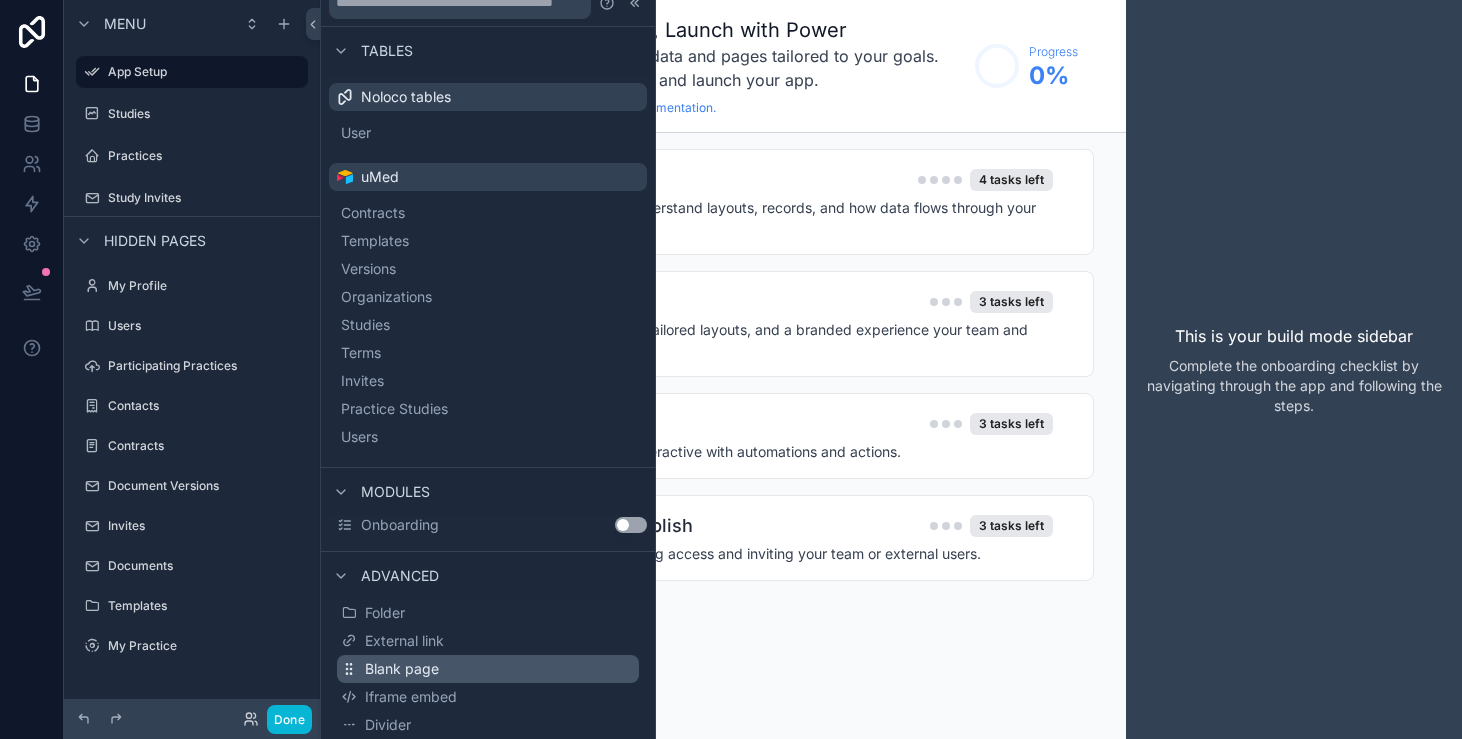 click on "Blank page" at bounding box center [488, 669] 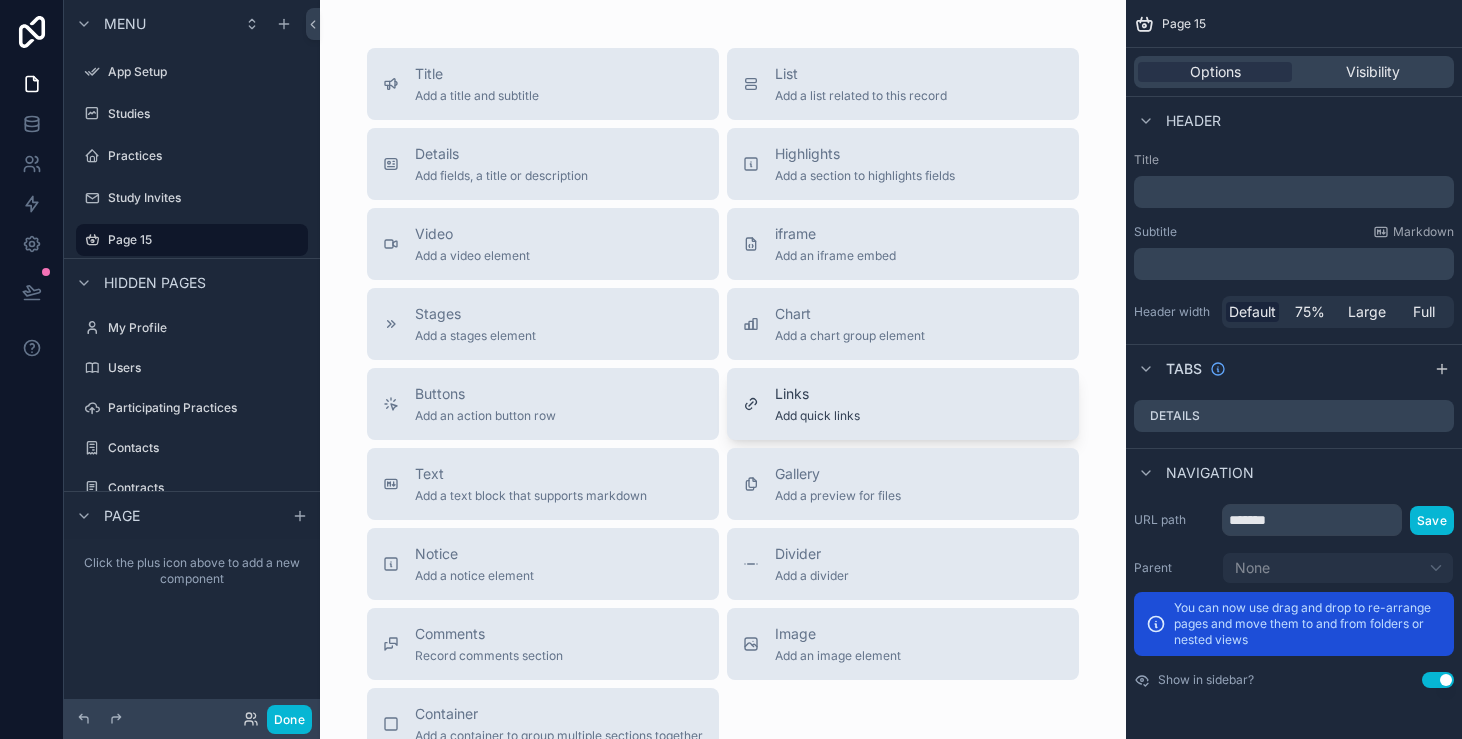 scroll, scrollTop: 1, scrollLeft: 0, axis: vertical 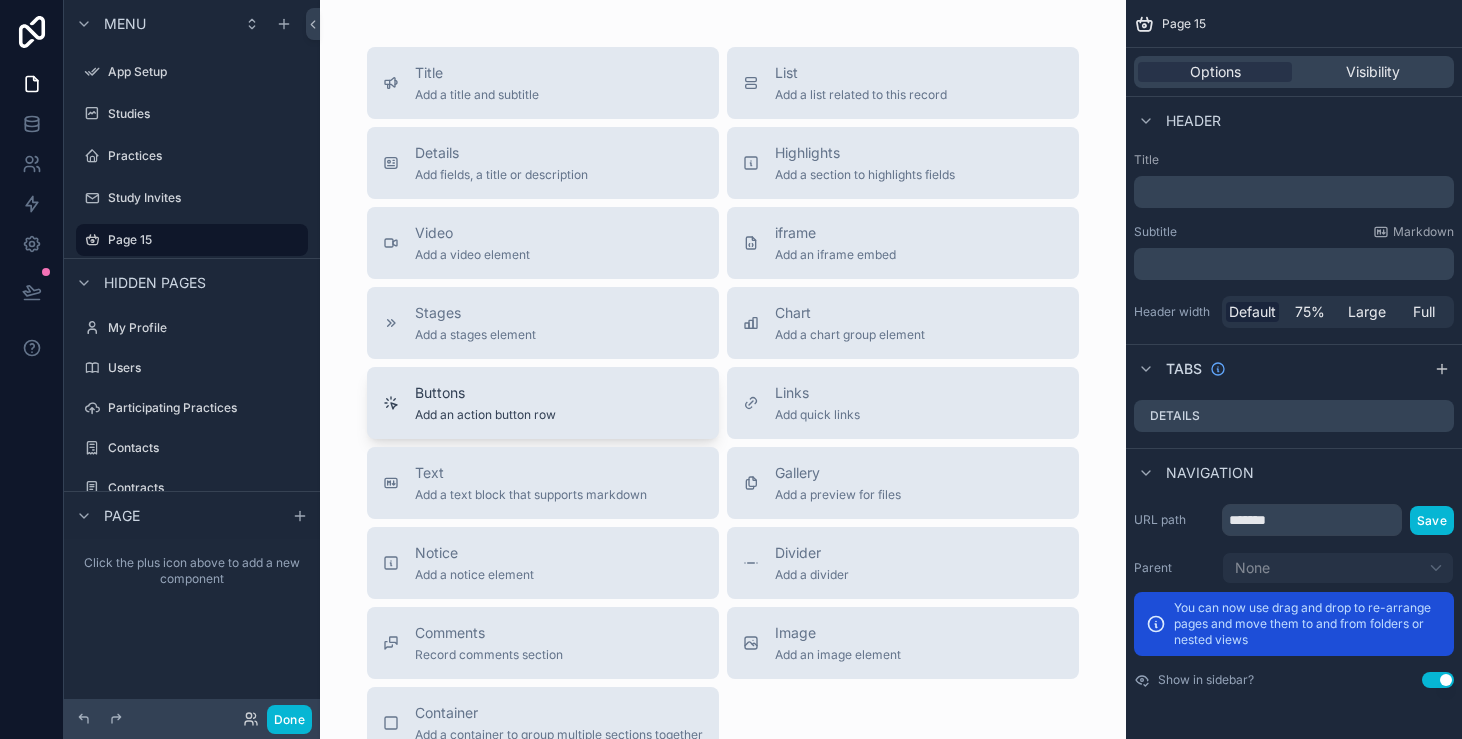click on "Buttons Add an action button row" at bounding box center (543, 403) 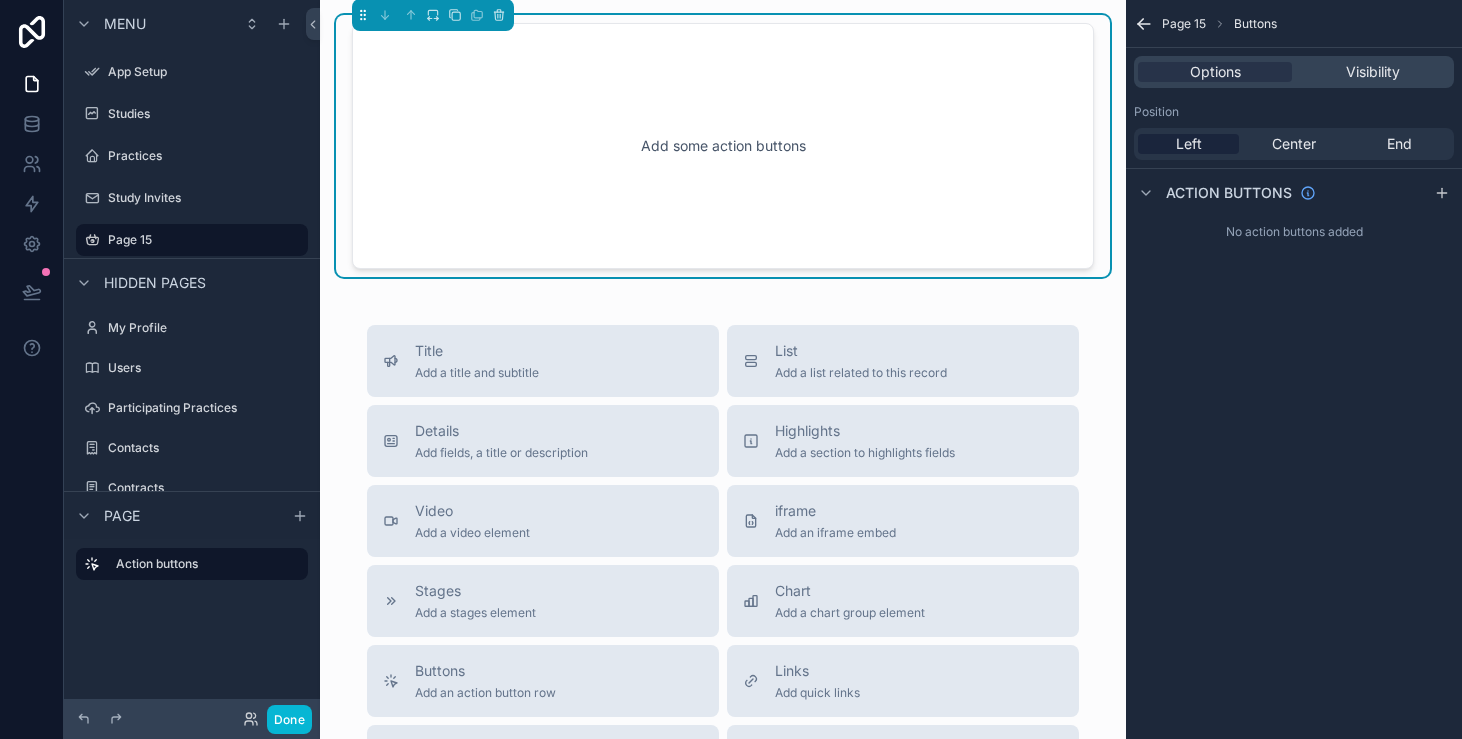 scroll, scrollTop: 0, scrollLeft: 0, axis: both 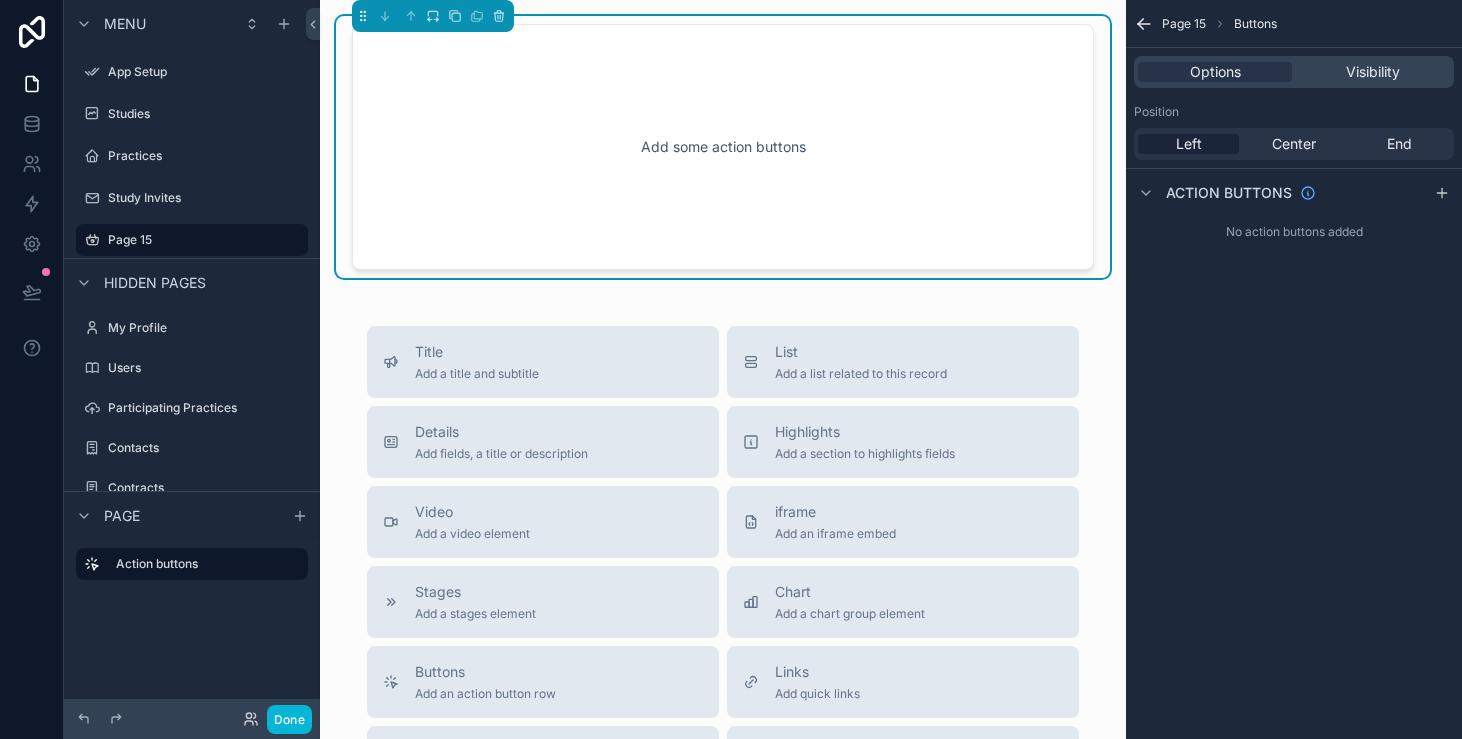 click on "Action buttons" at bounding box center (1294, 192) 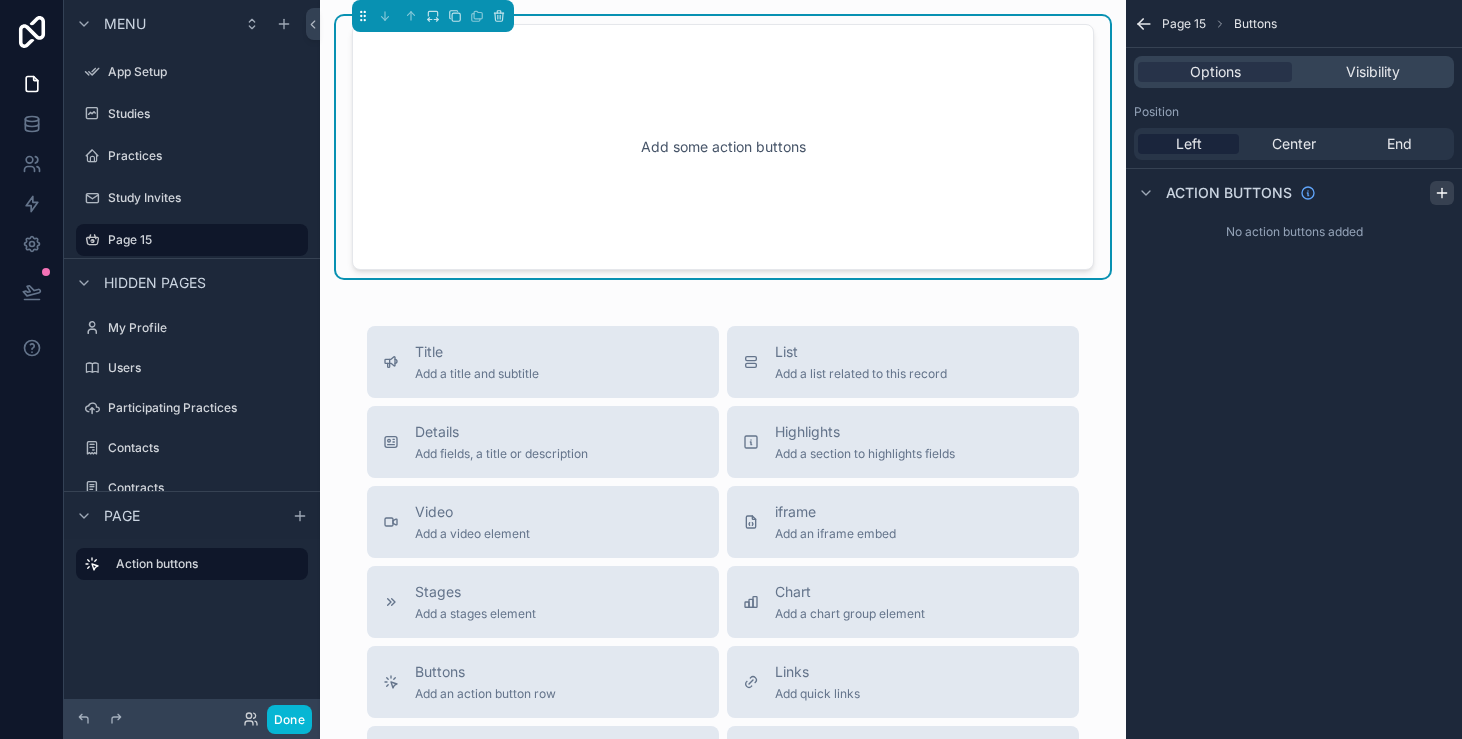 click 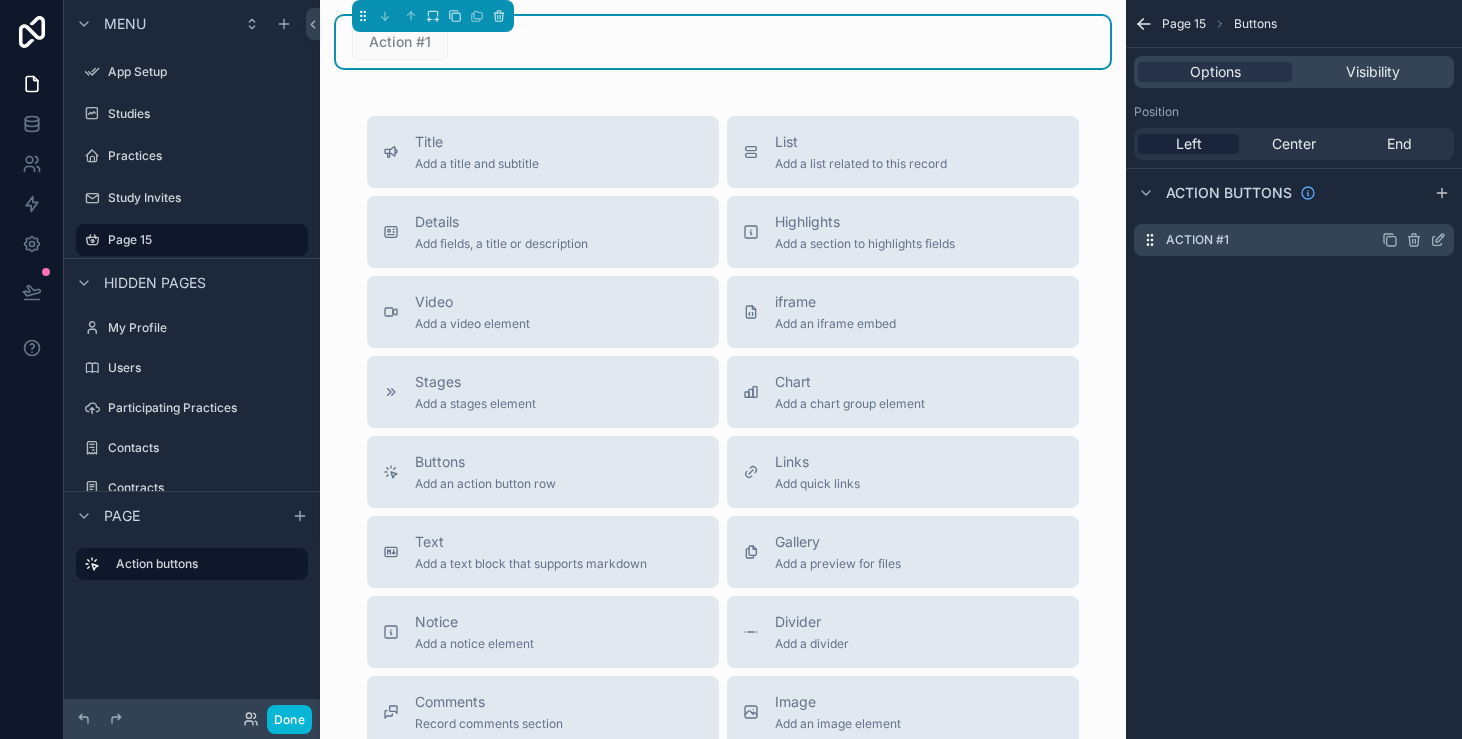 click on "Action #1" at bounding box center [1294, 240] 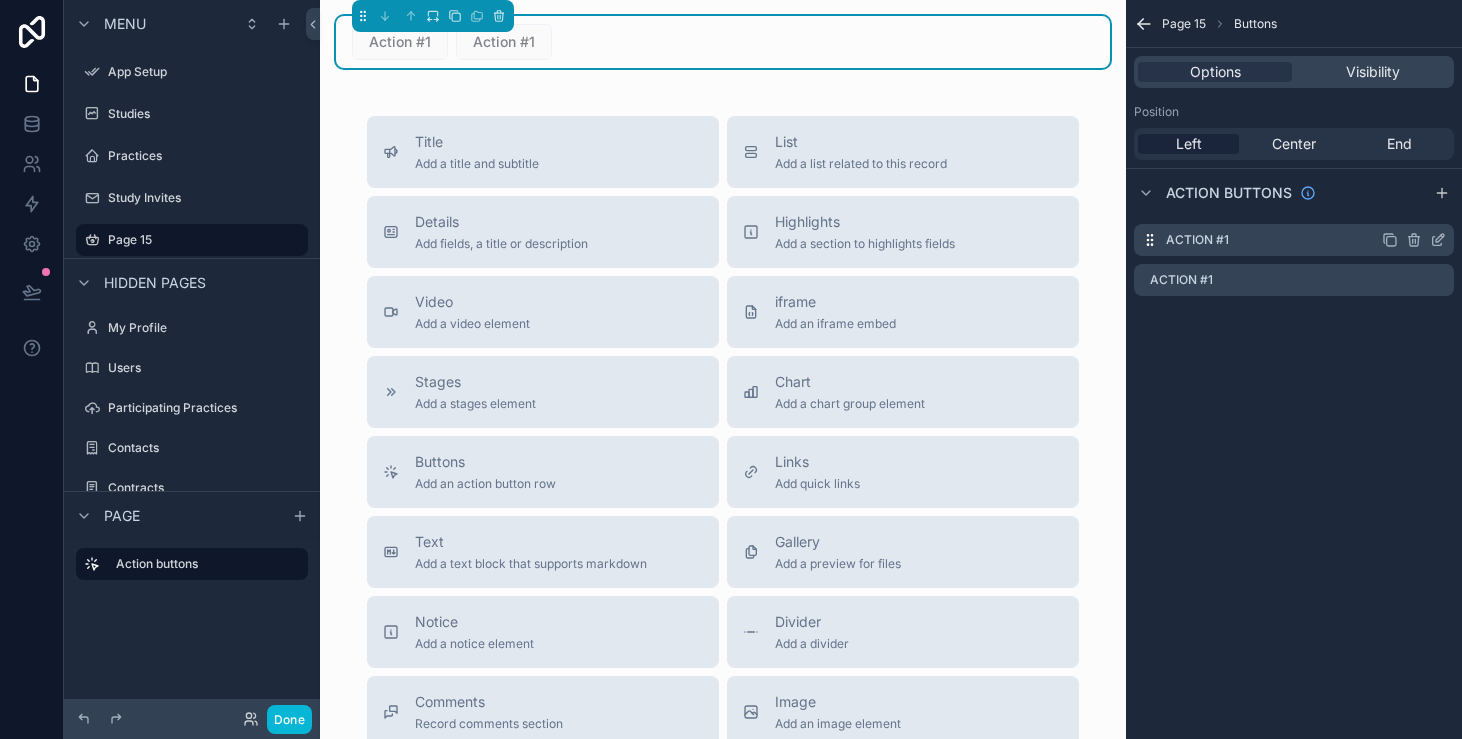 click 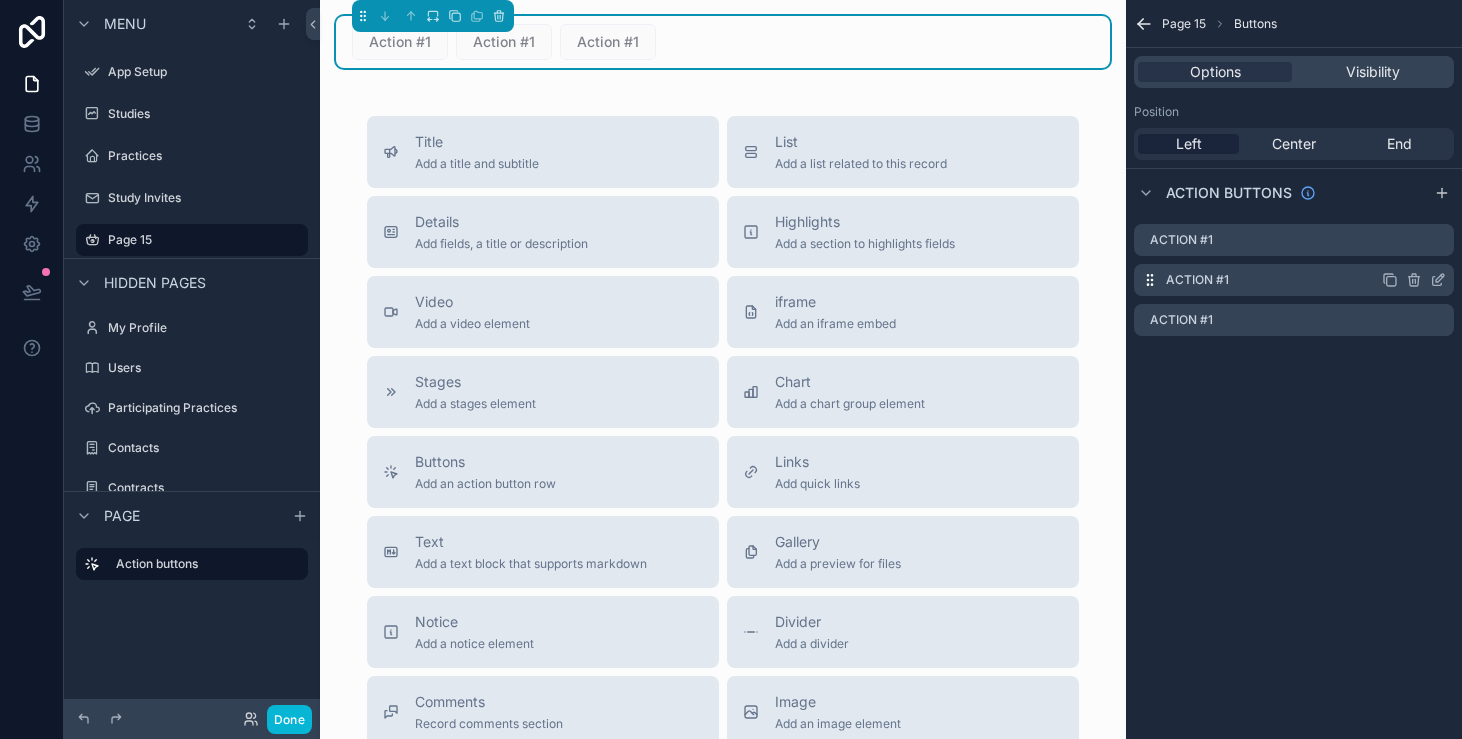 click 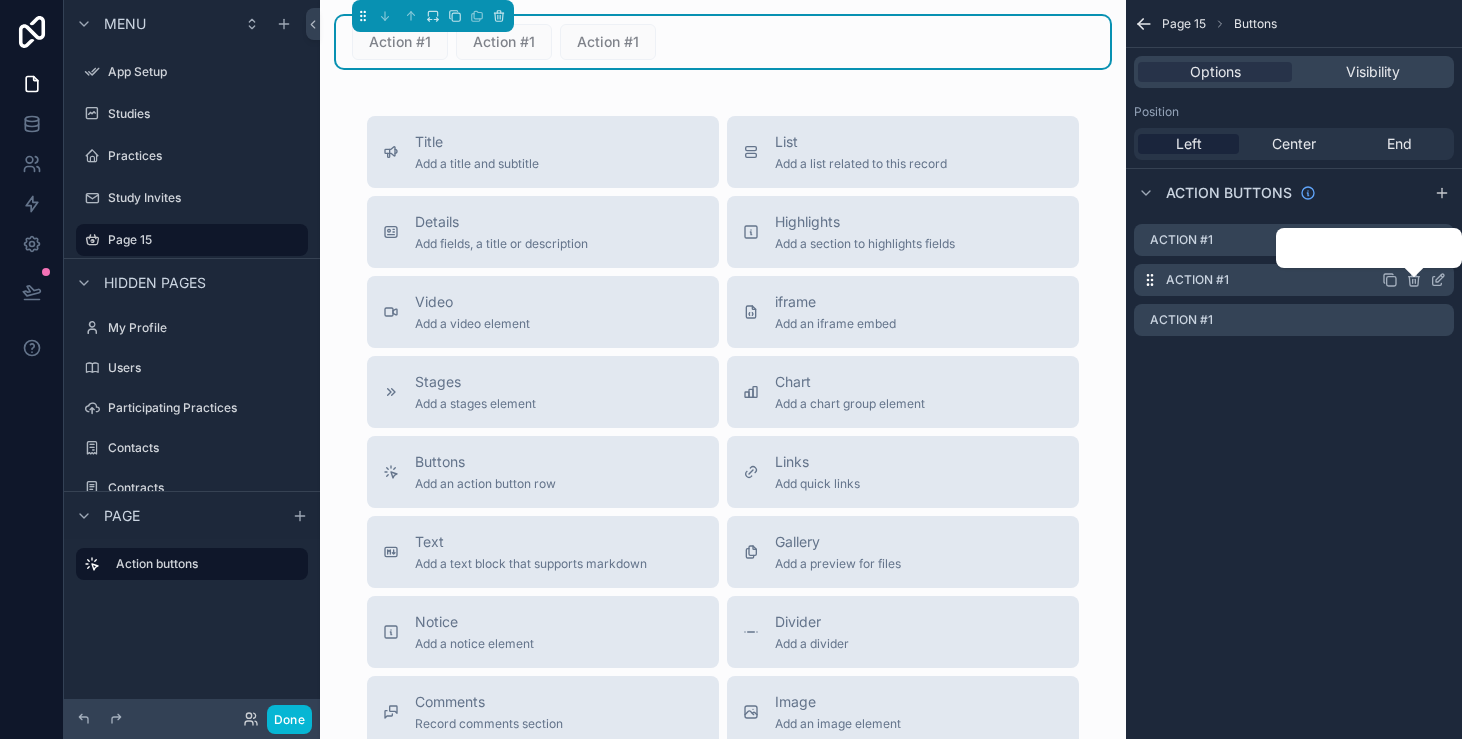click 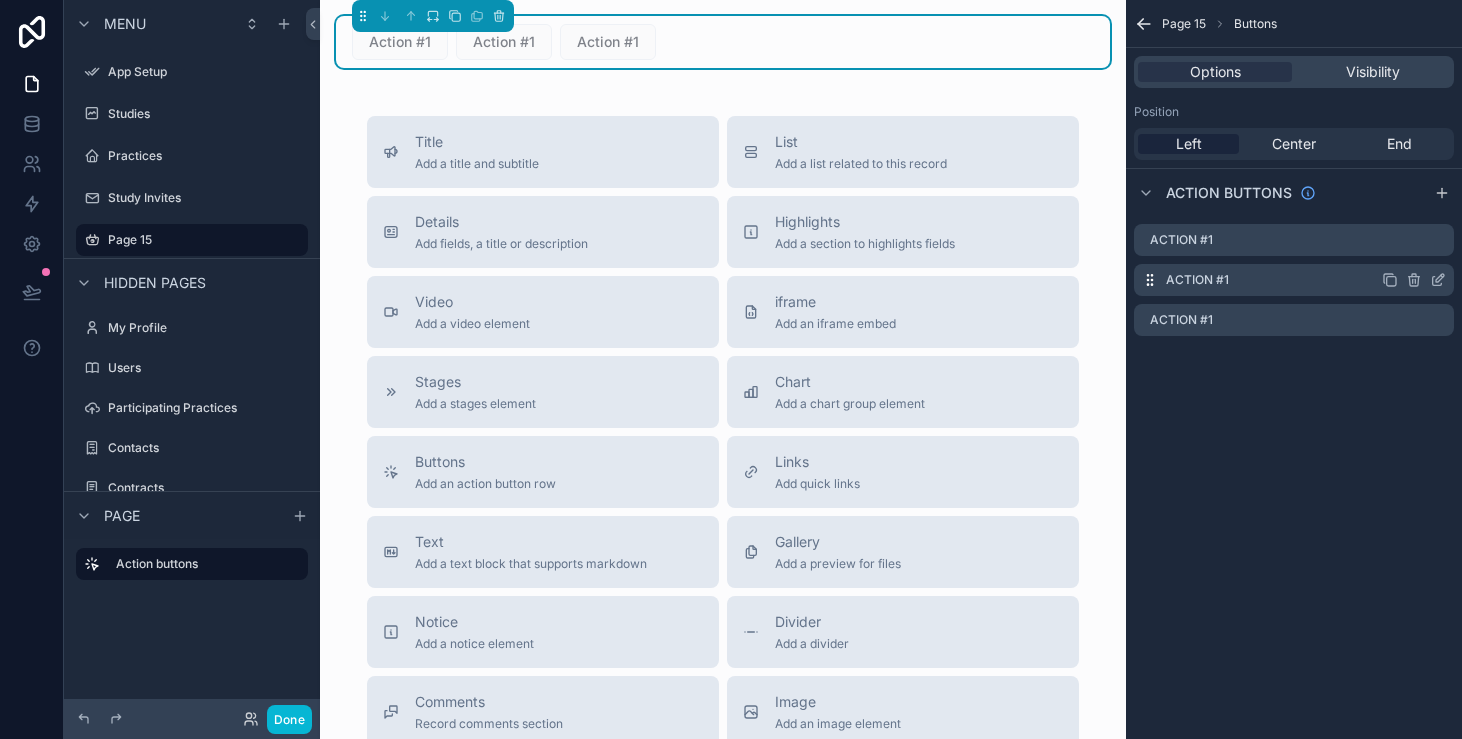 click 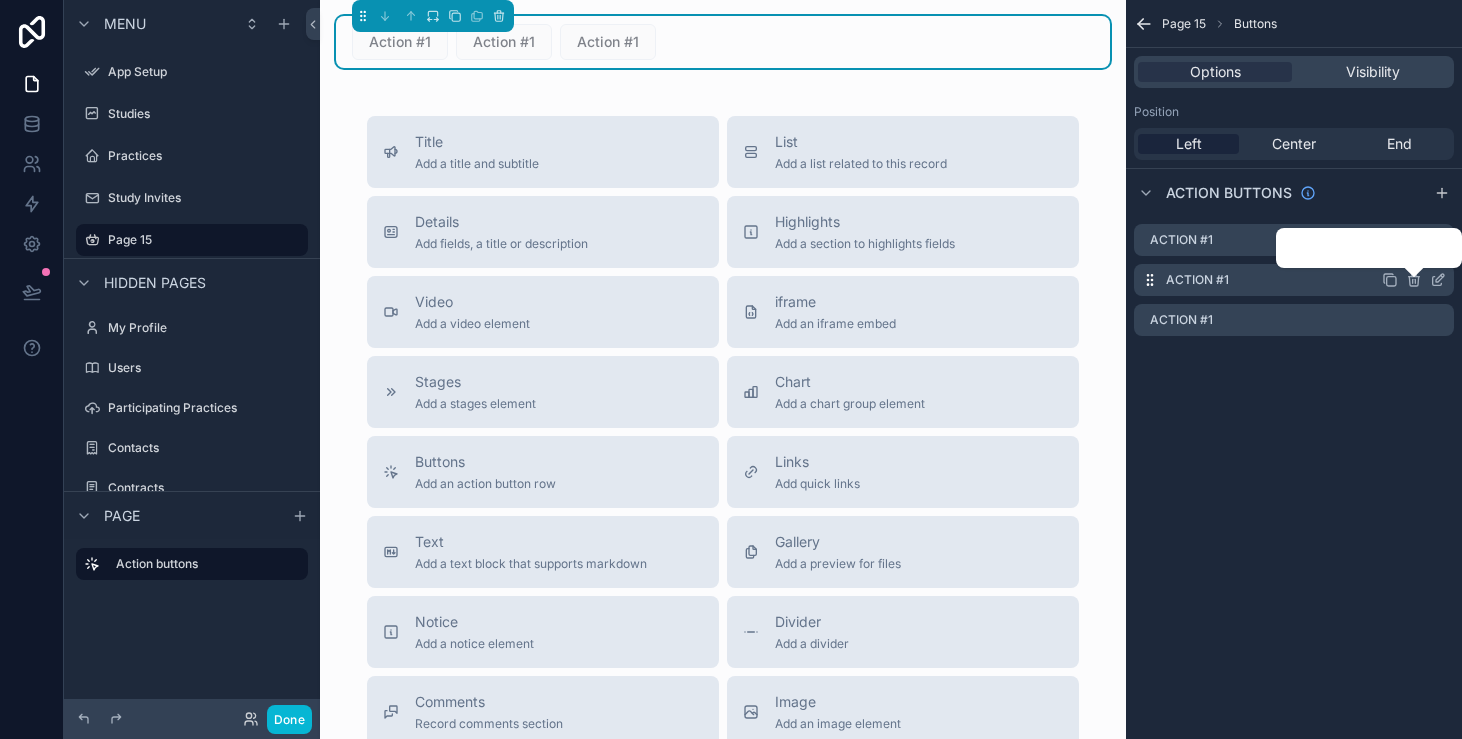 click on "Confirm delete?" at bounding box center [1333, 248] 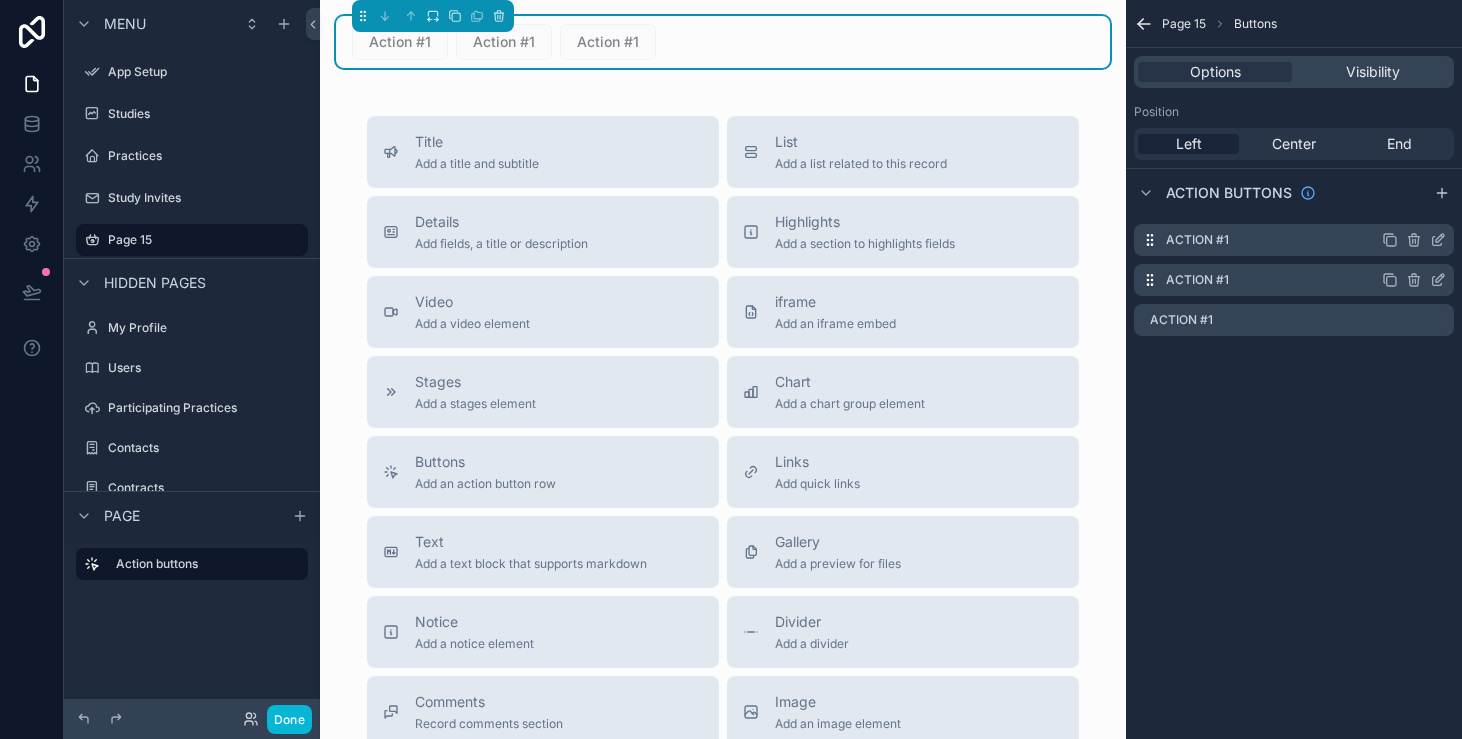 click on "Action #1" at bounding box center [1294, 240] 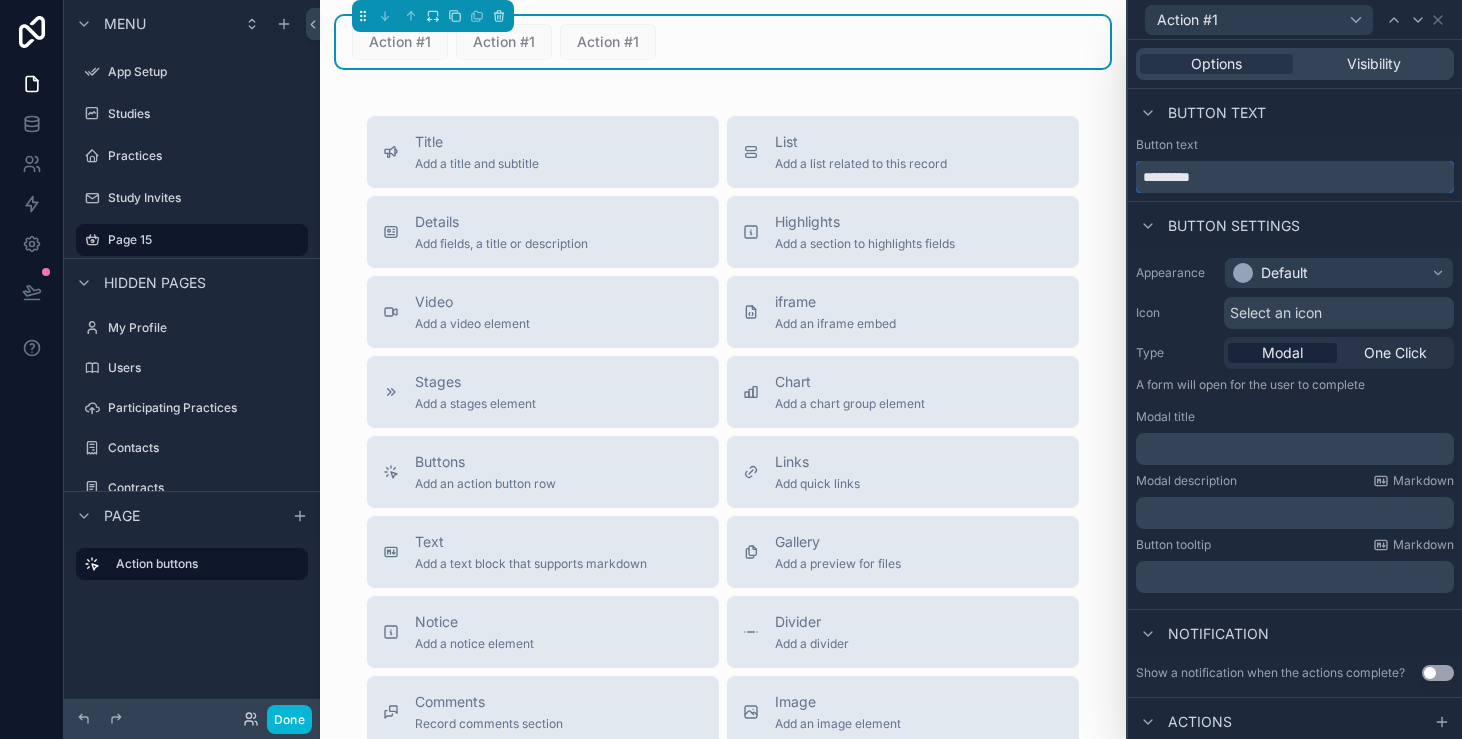 click on "*********" at bounding box center (1295, 177) 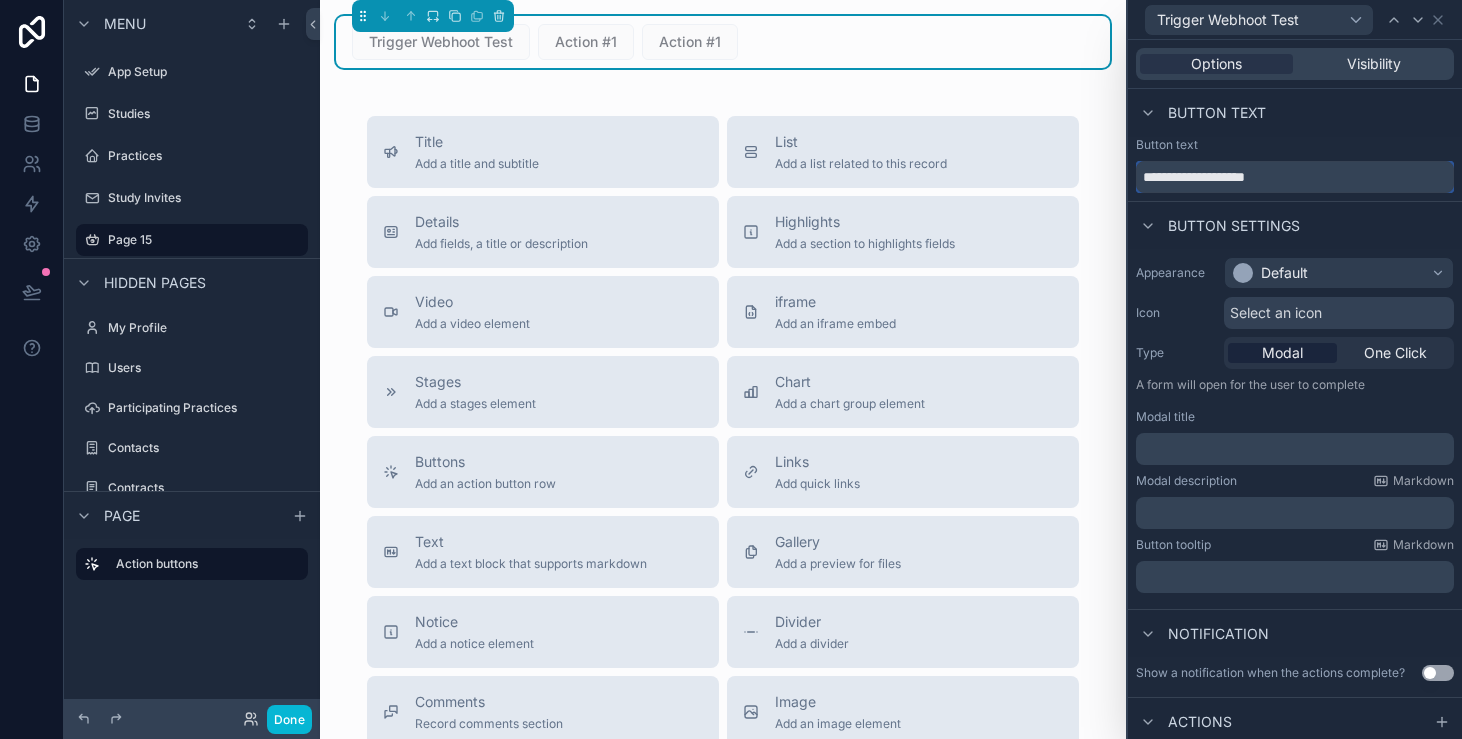 scroll, scrollTop: 42, scrollLeft: 0, axis: vertical 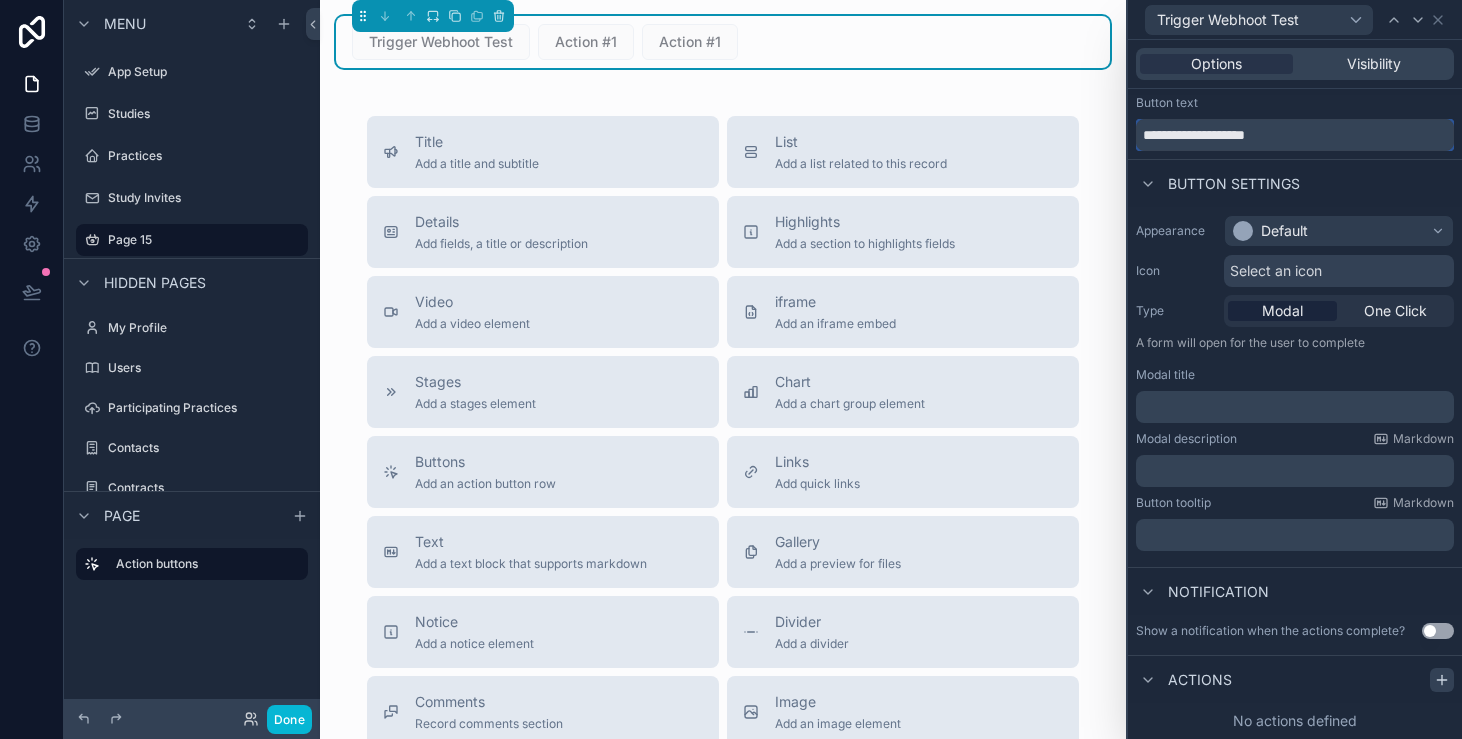 type on "**********" 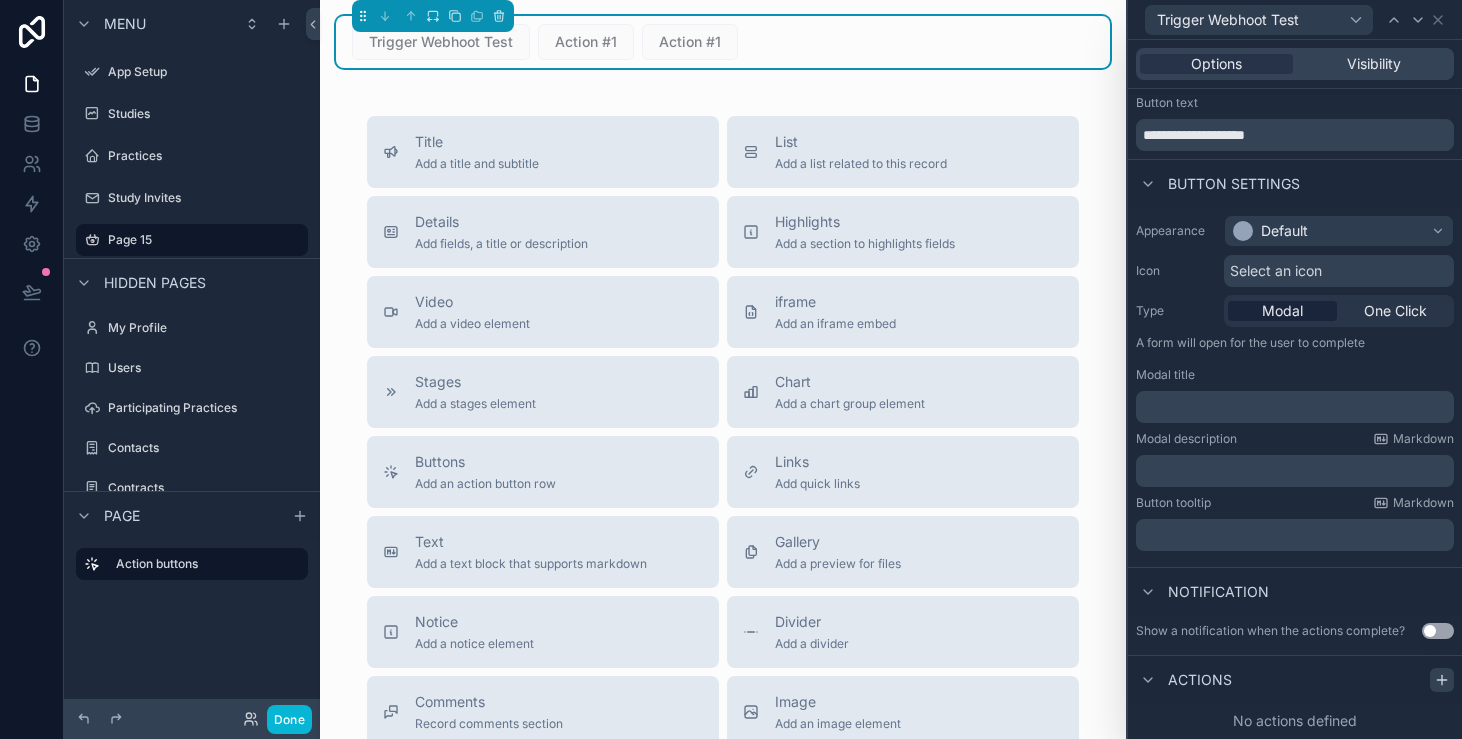 click 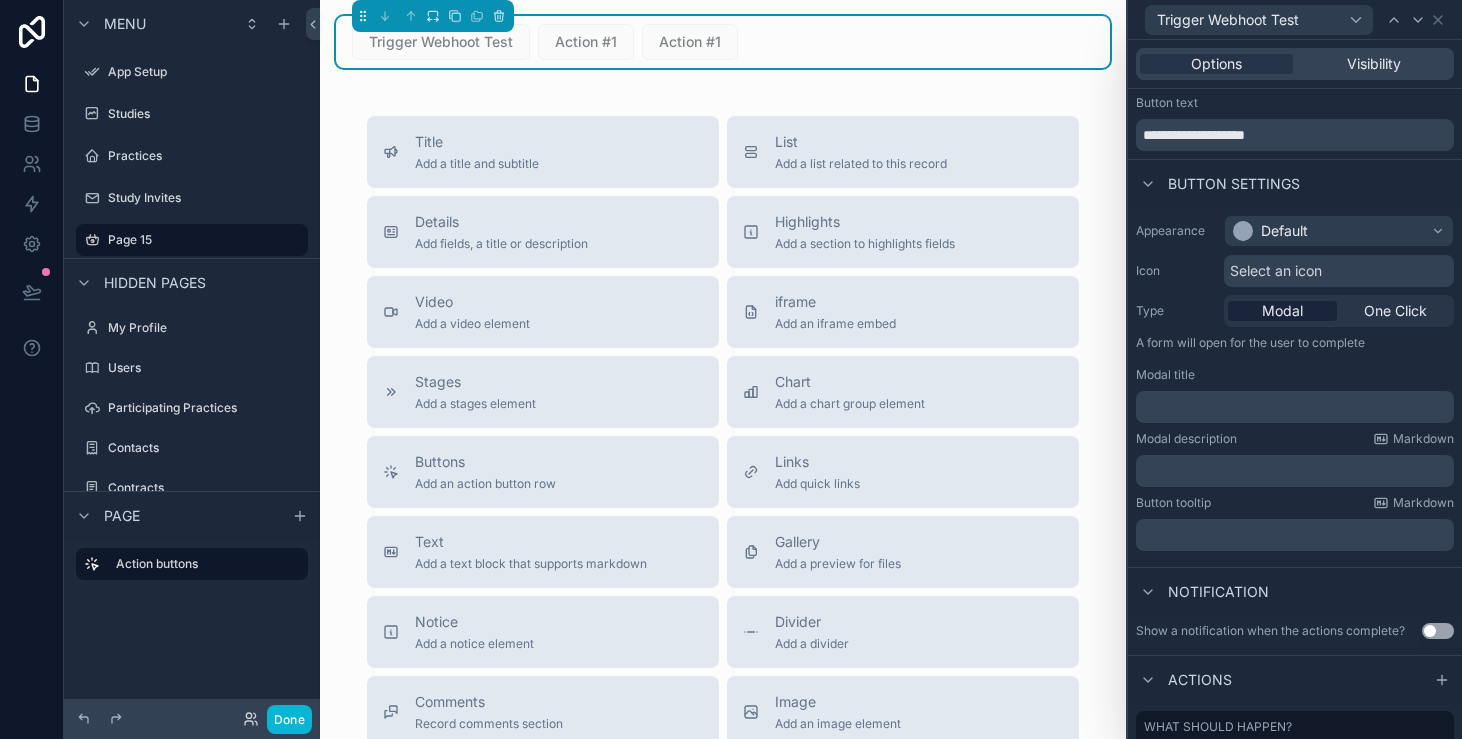 scroll, scrollTop: 145, scrollLeft: 0, axis: vertical 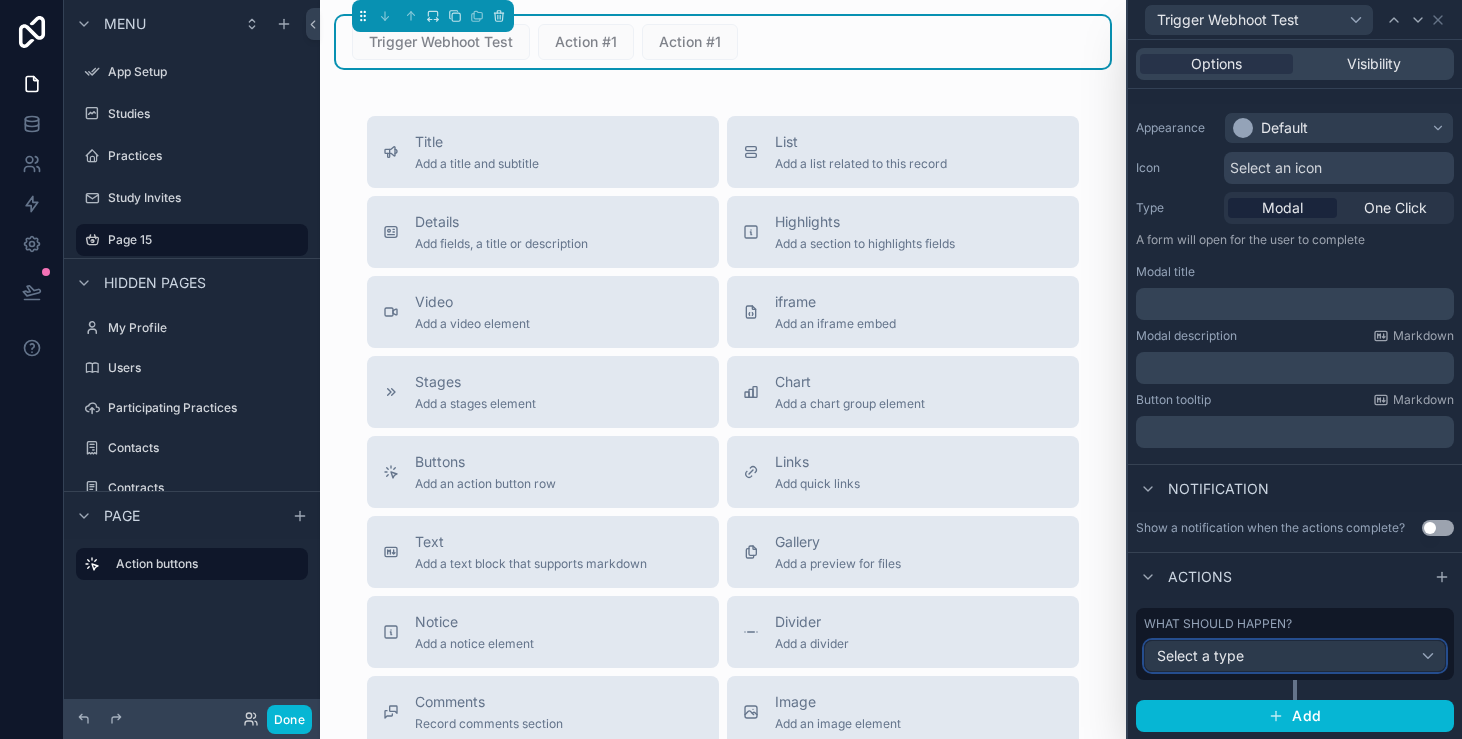 click on "Select a type" at bounding box center [1295, 656] 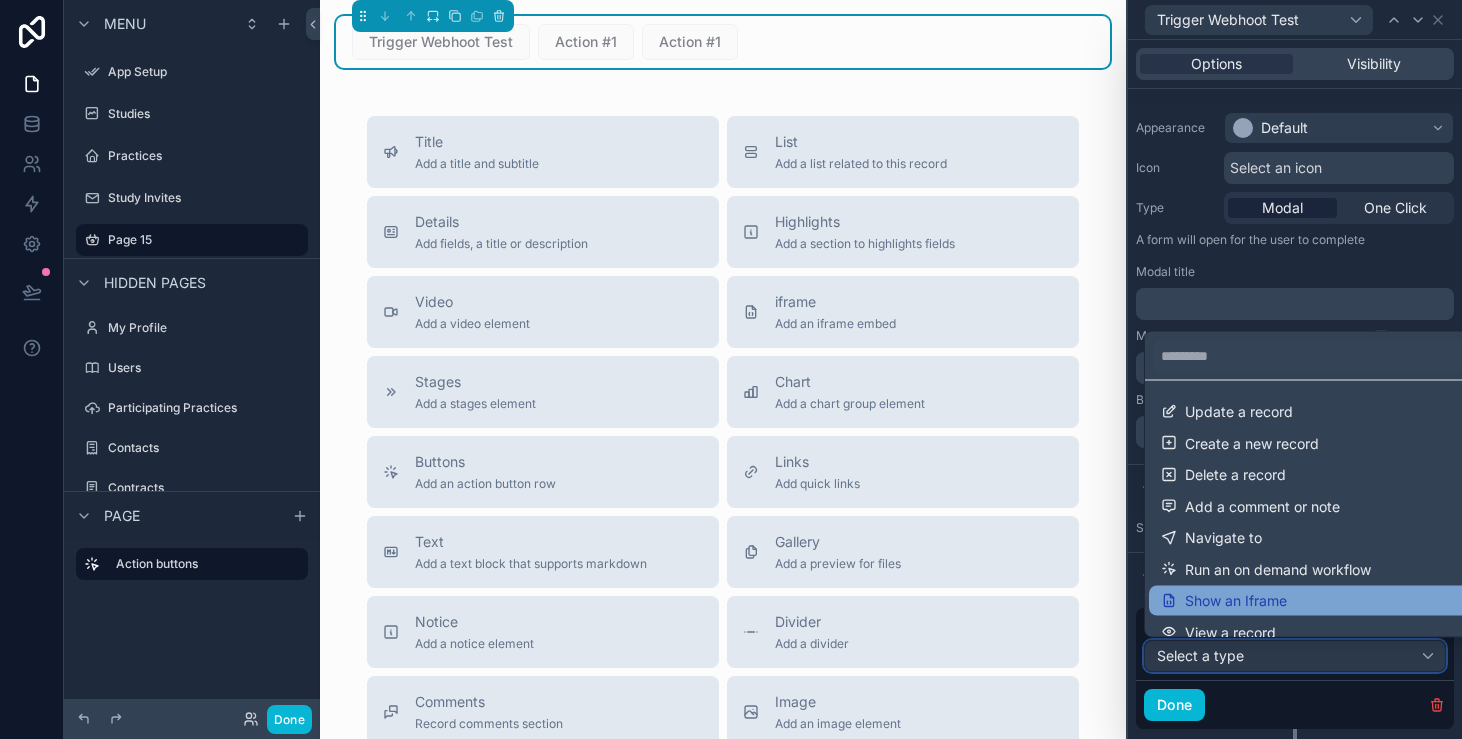 scroll, scrollTop: 1, scrollLeft: 0, axis: vertical 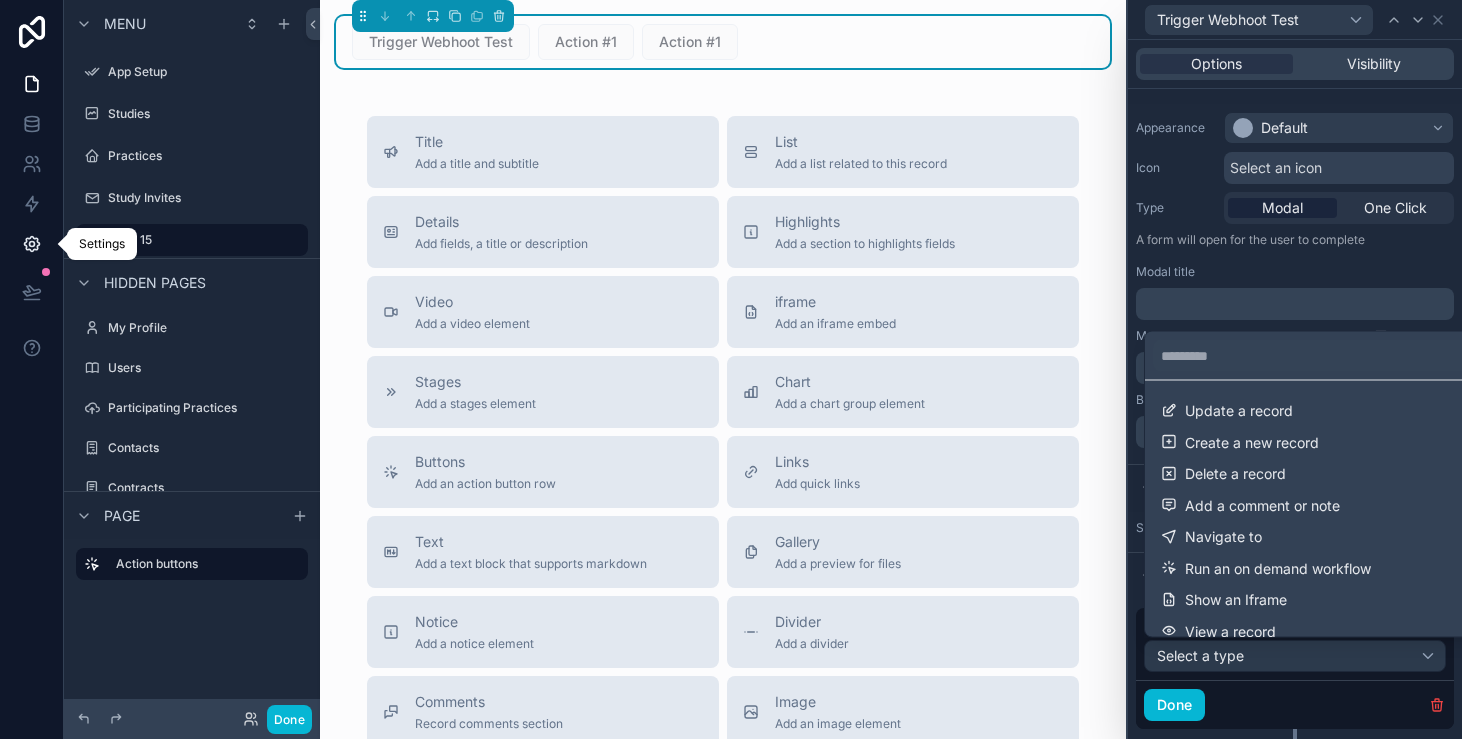 click 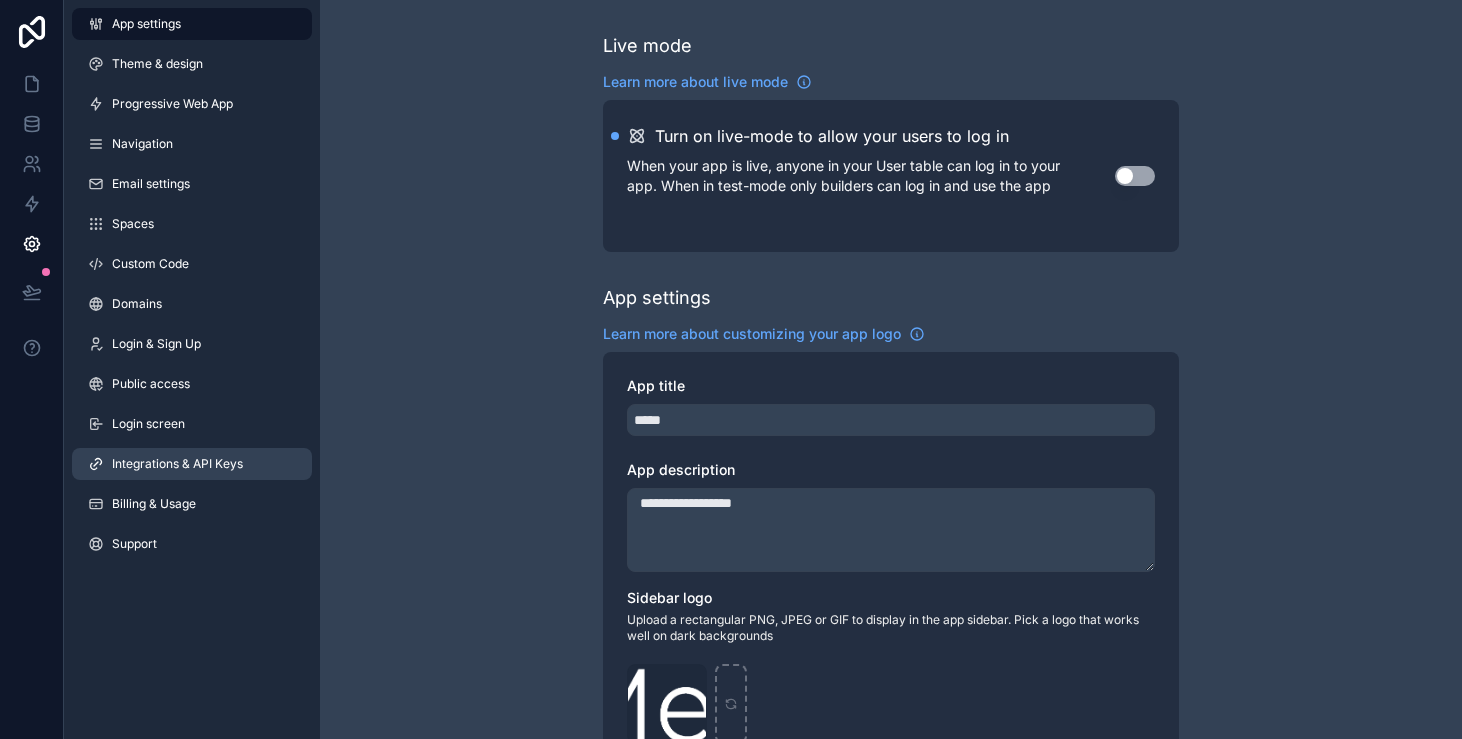 click on "Integrations & API Keys" at bounding box center (177, 464) 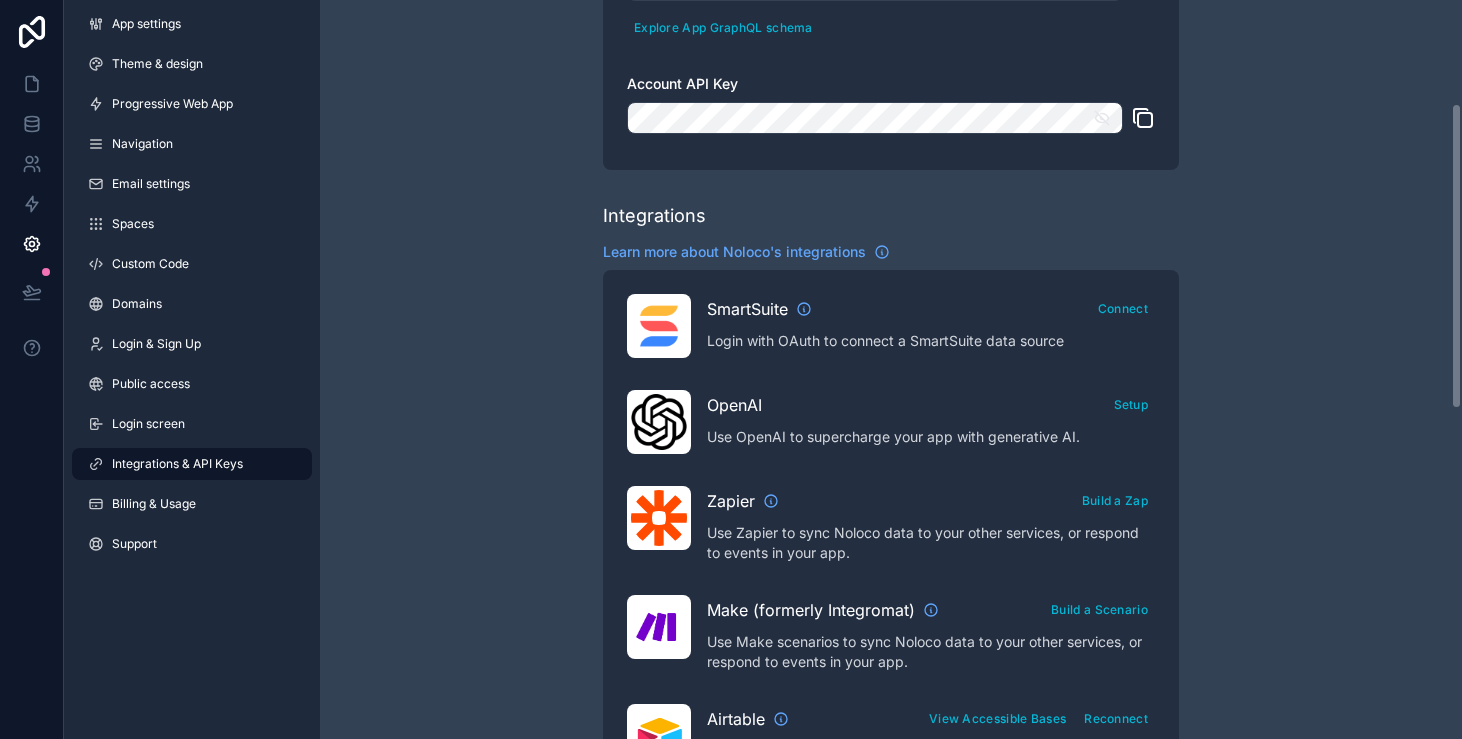 scroll, scrollTop: 311, scrollLeft: 0, axis: vertical 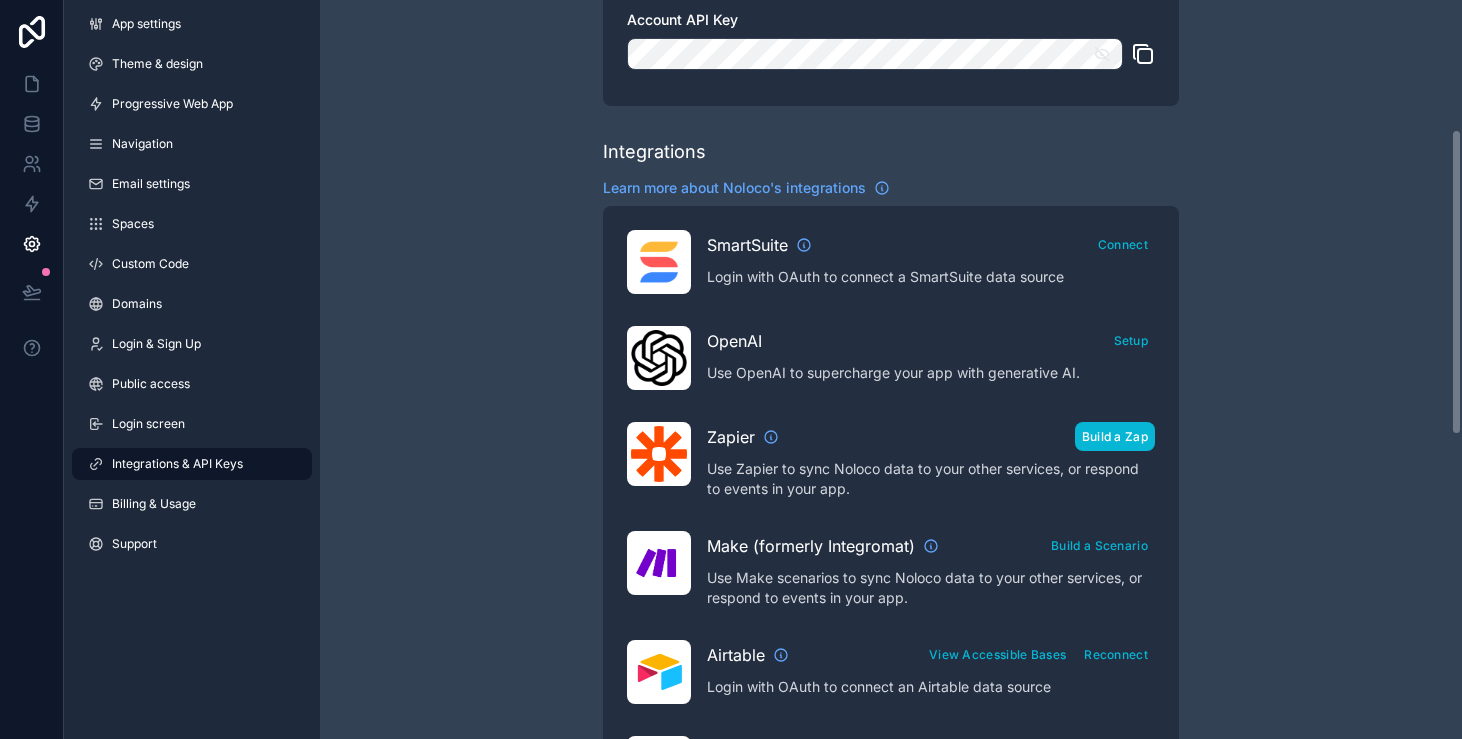 click on "Build a Zap" at bounding box center [1115, 436] 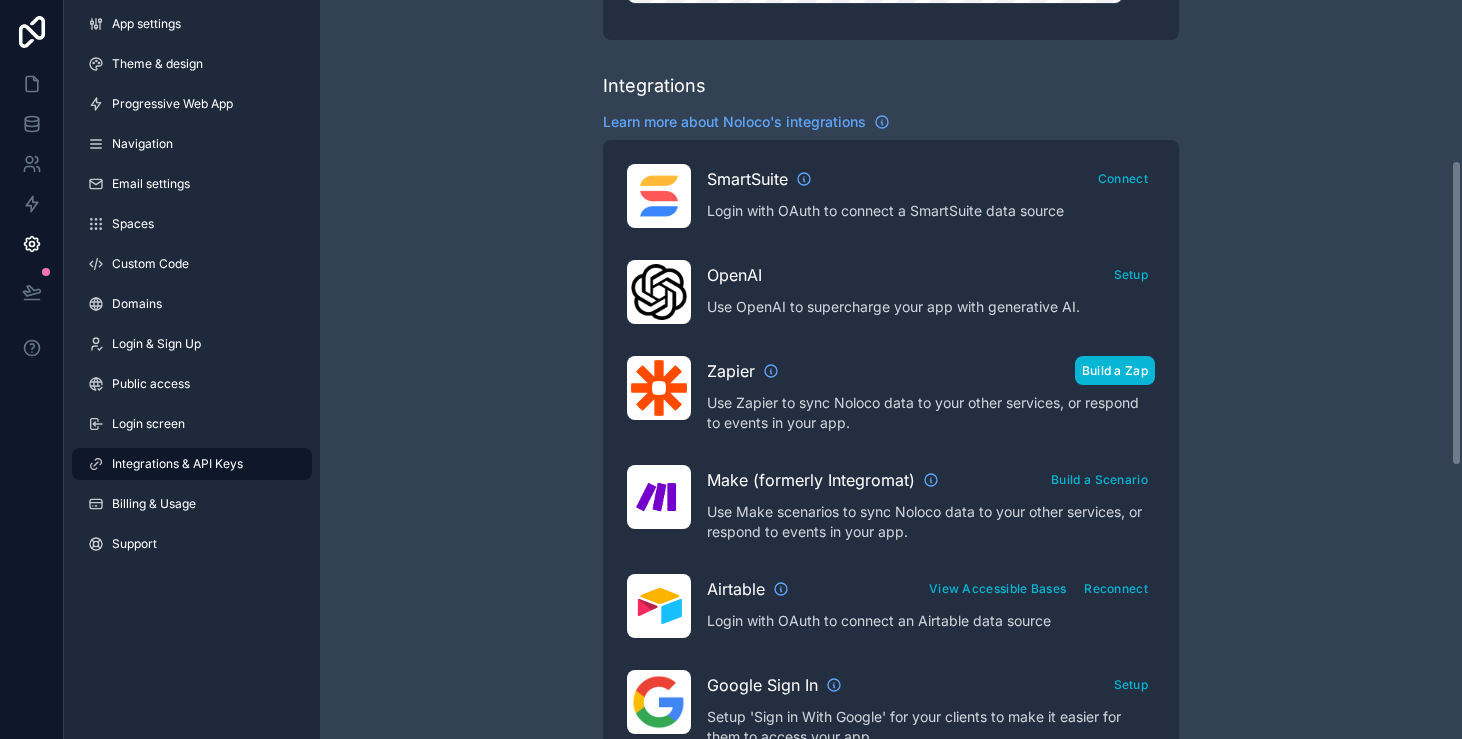 scroll, scrollTop: 387, scrollLeft: 0, axis: vertical 